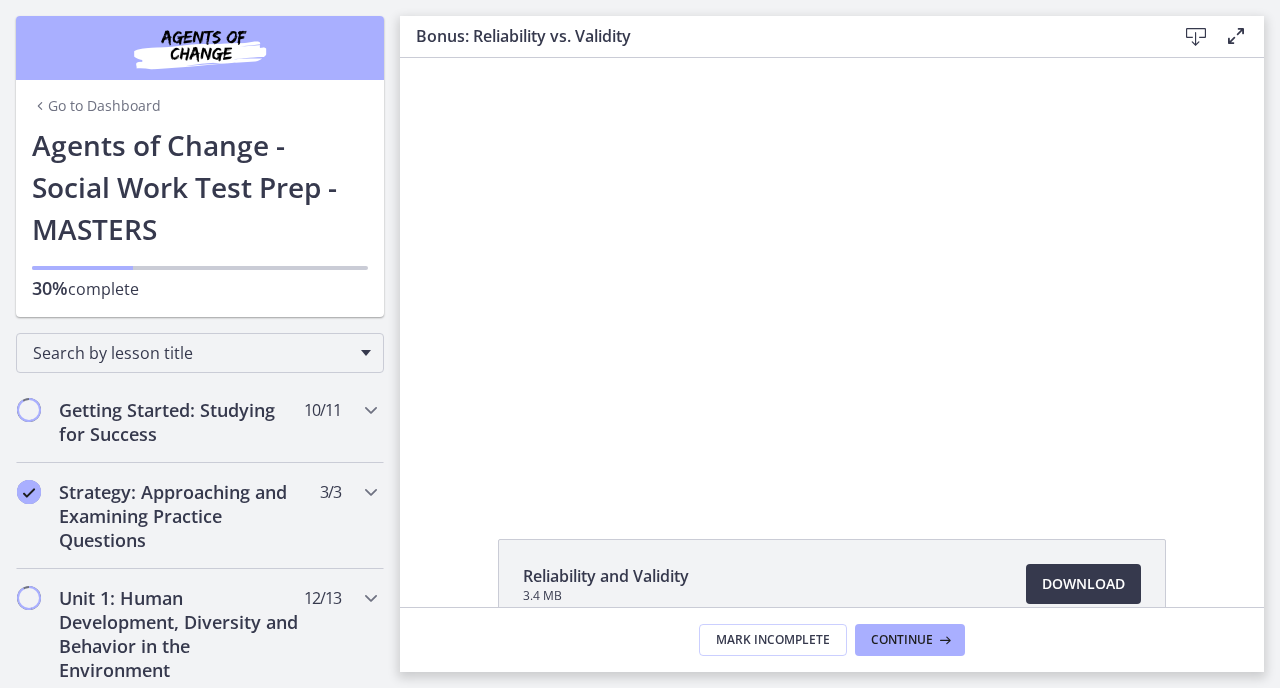 scroll, scrollTop: 0, scrollLeft: 0, axis: both 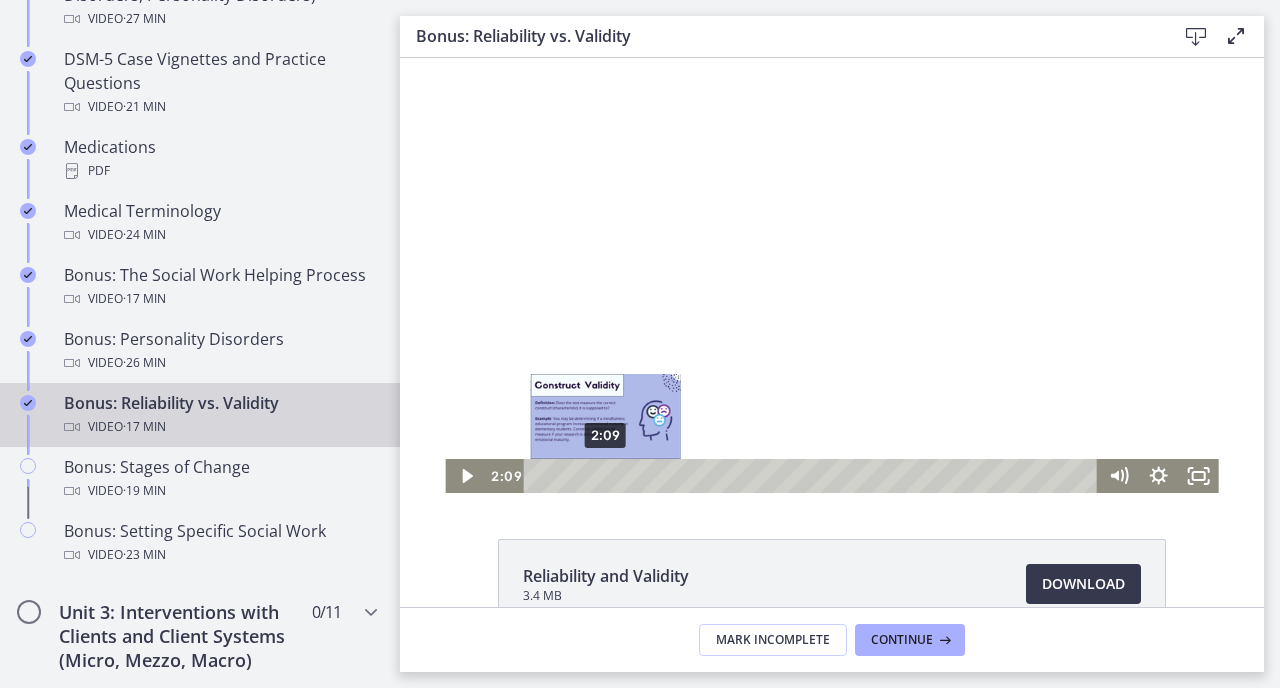 drag, startPoint x: 543, startPoint y: 478, endPoint x: 606, endPoint y: 474, distance: 63.126858 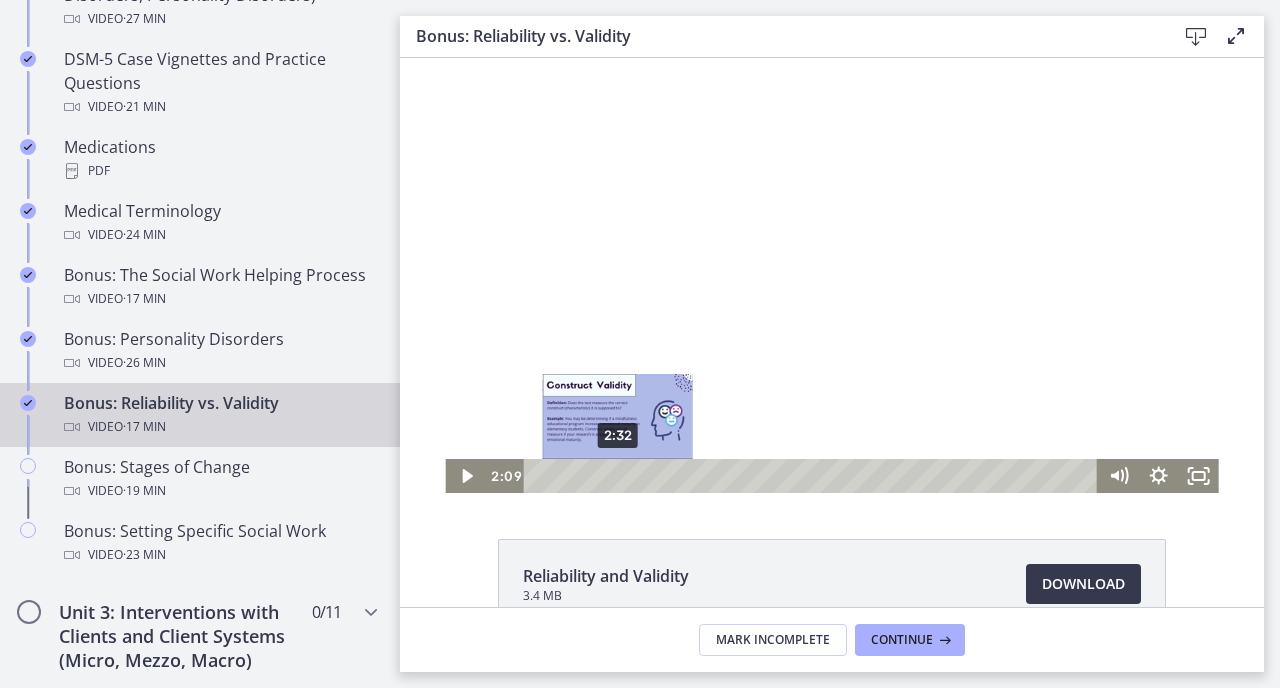 click on "2:32" at bounding box center (813, 476) 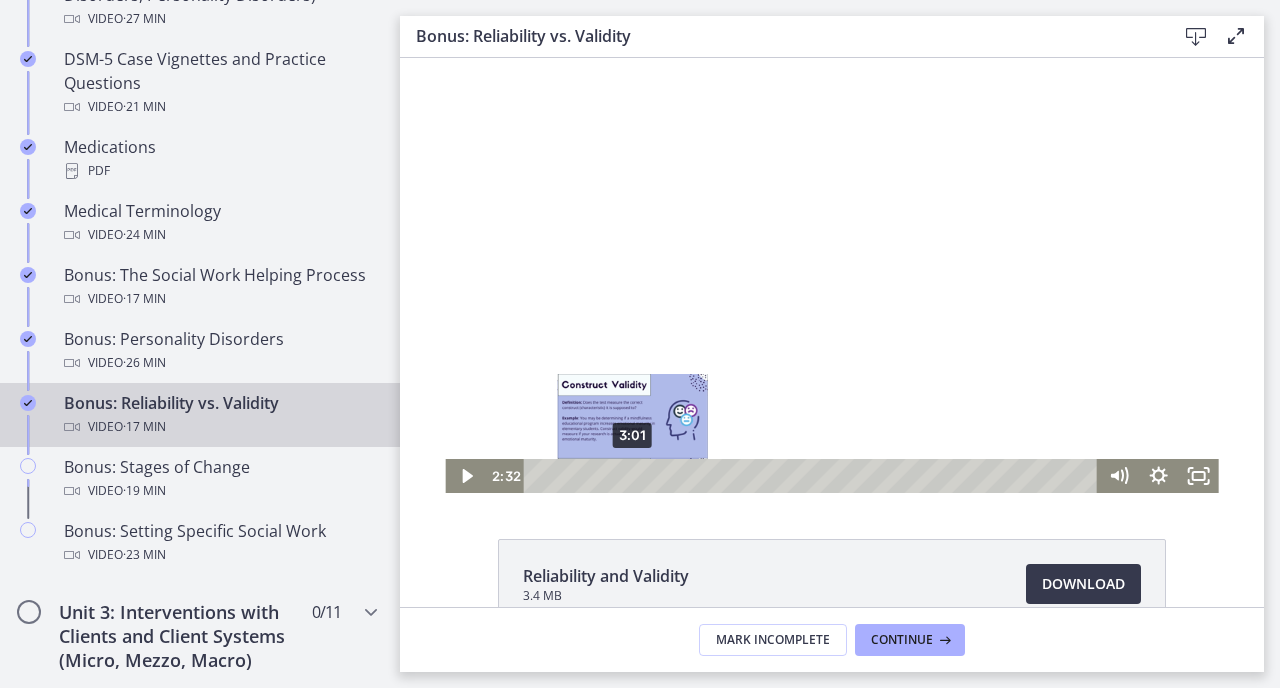 click on "3:01" at bounding box center (813, 476) 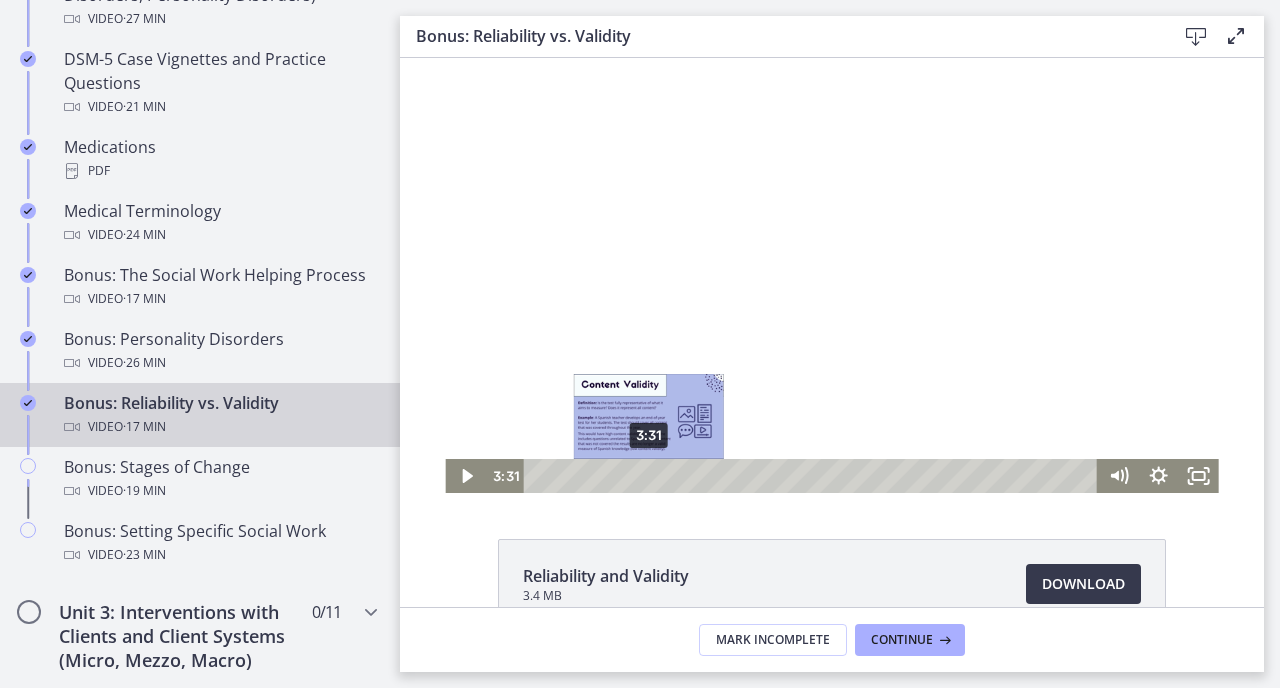 click on "3:31" at bounding box center (813, 476) 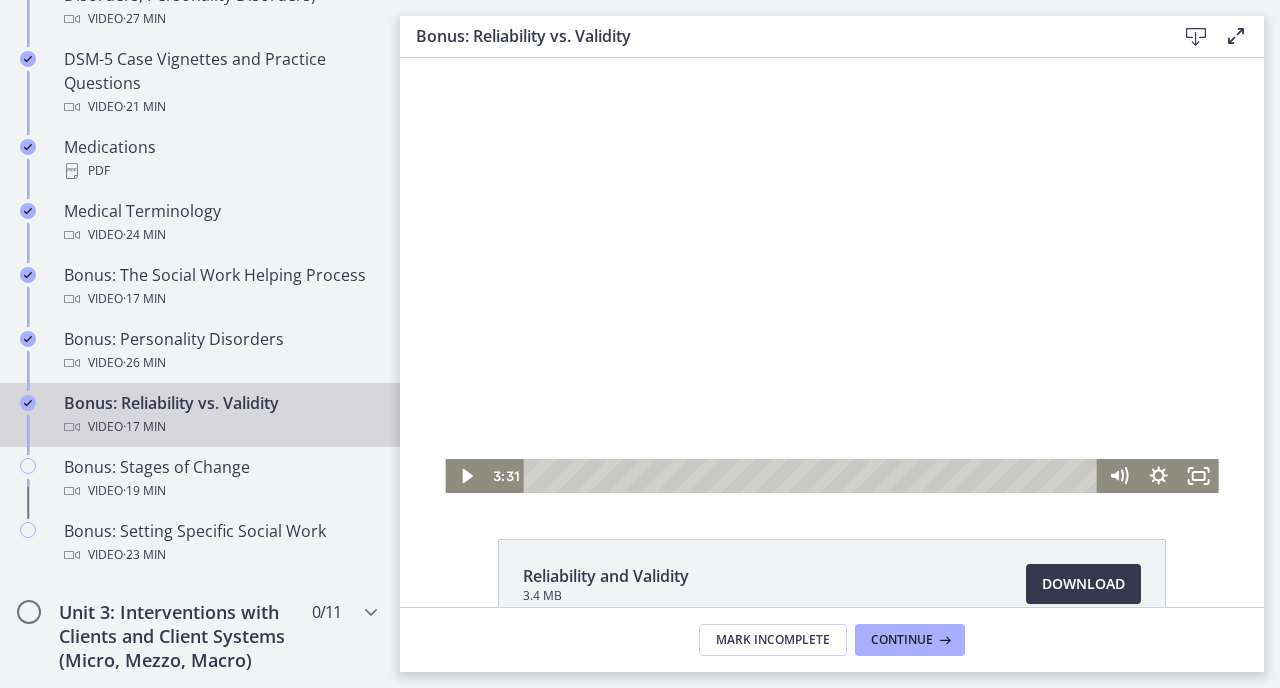click at bounding box center (831, 275) 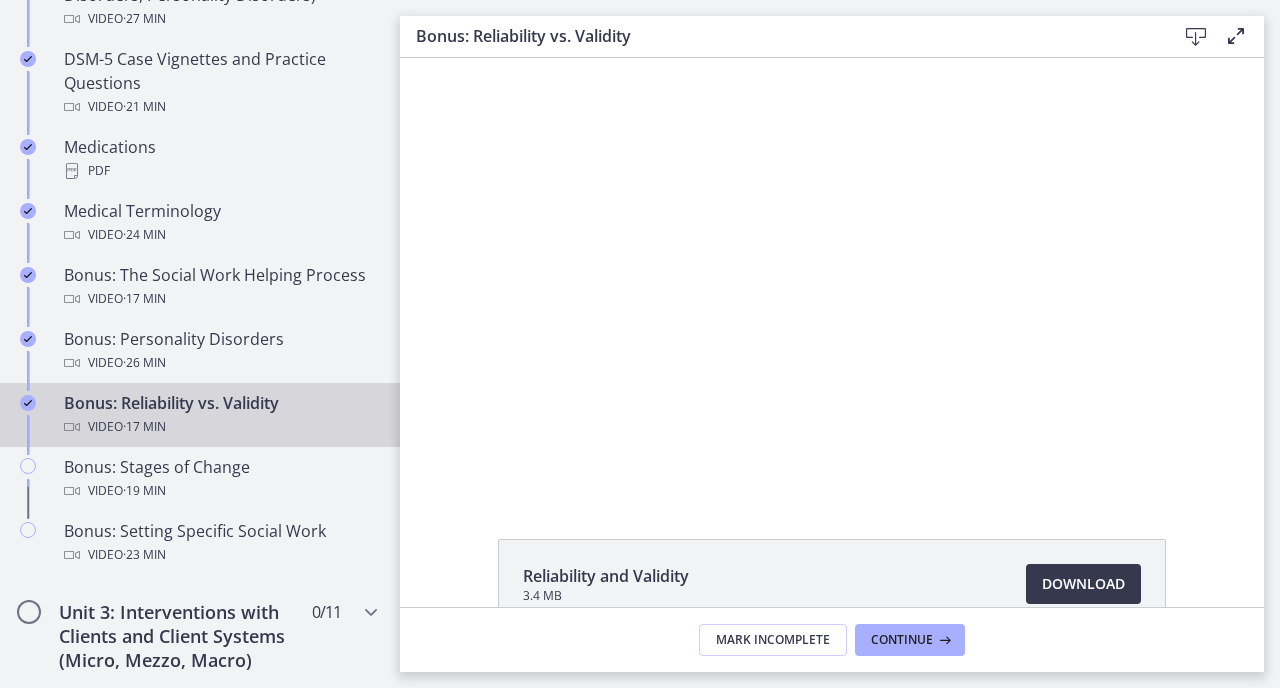 click at bounding box center (831, 275) 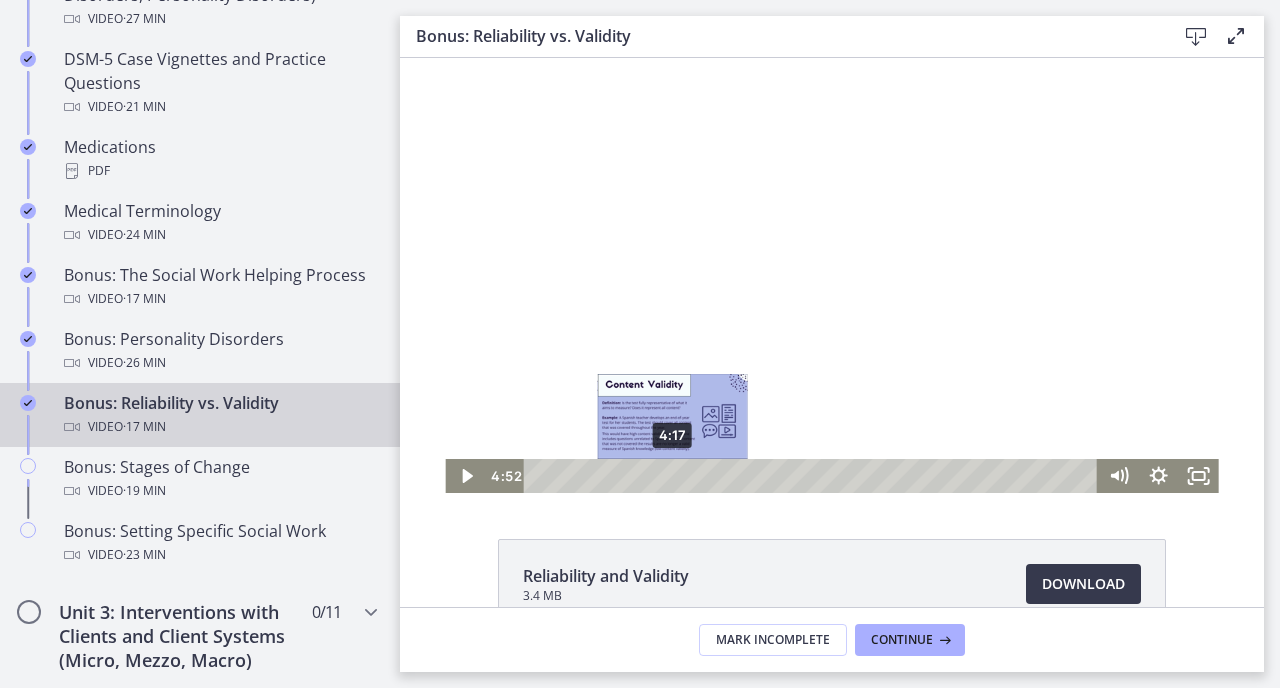 click on "4:17" at bounding box center (813, 476) 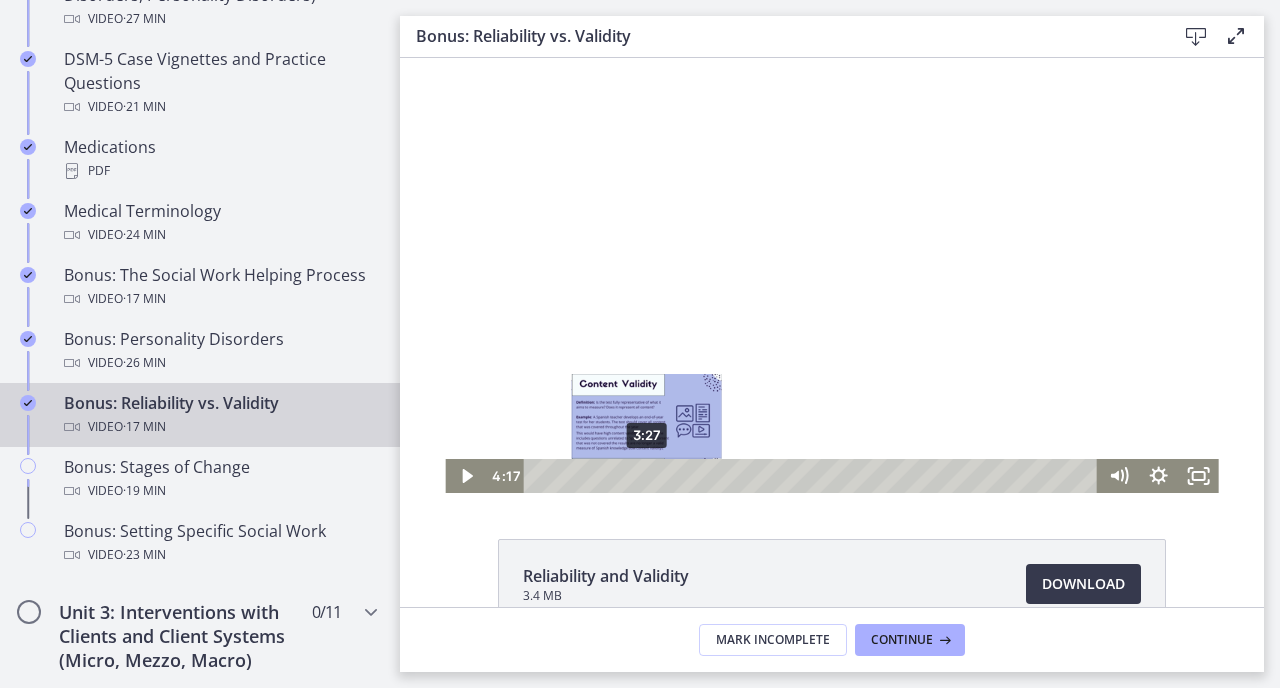 click on "3:27" at bounding box center (813, 476) 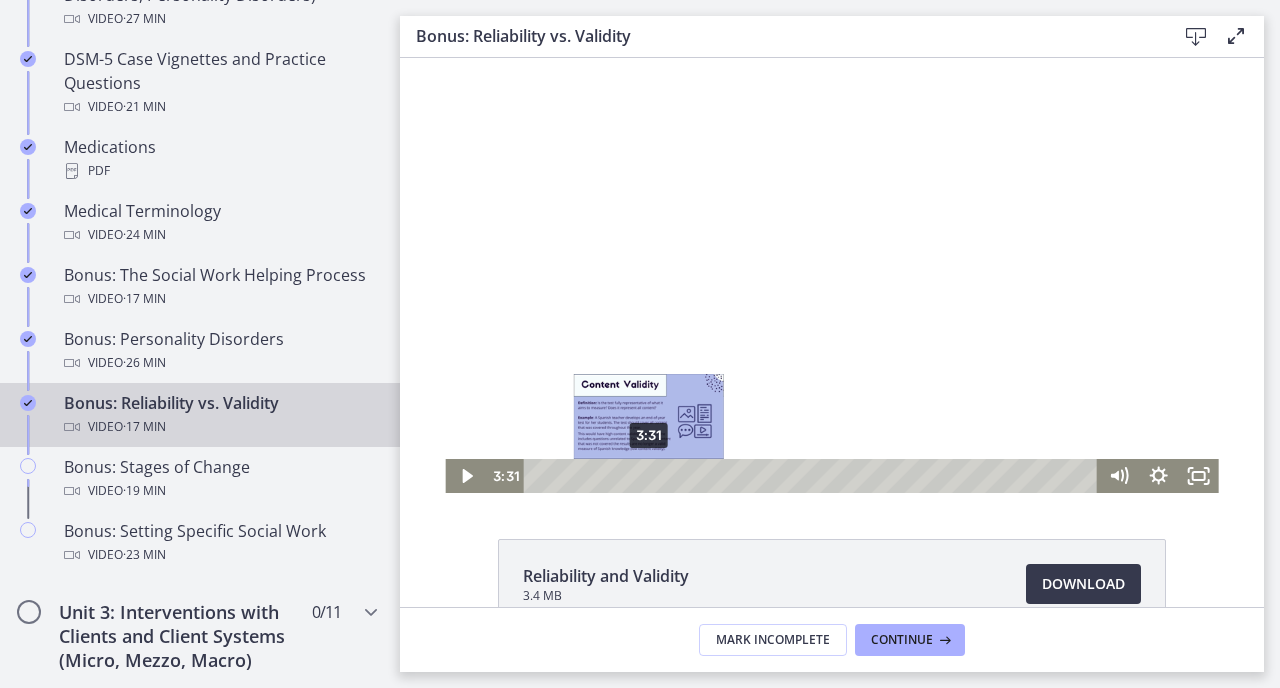 click at bounding box center (648, 475) 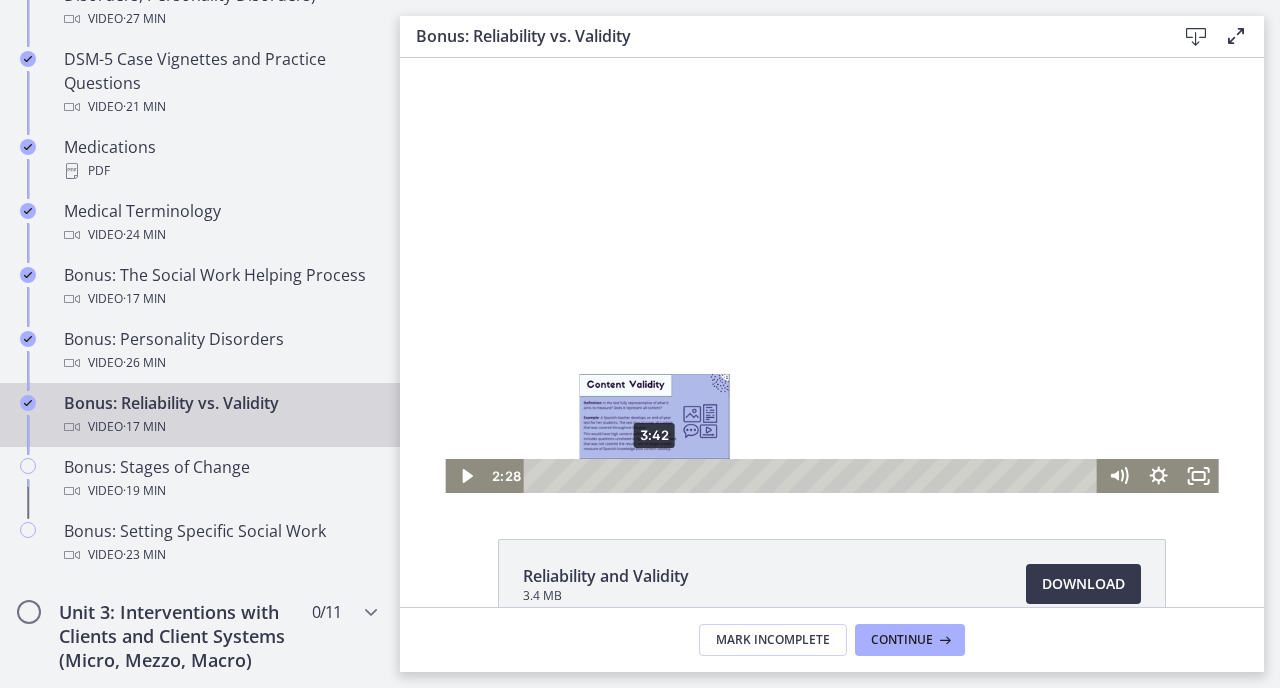 click on "3:42" at bounding box center (813, 476) 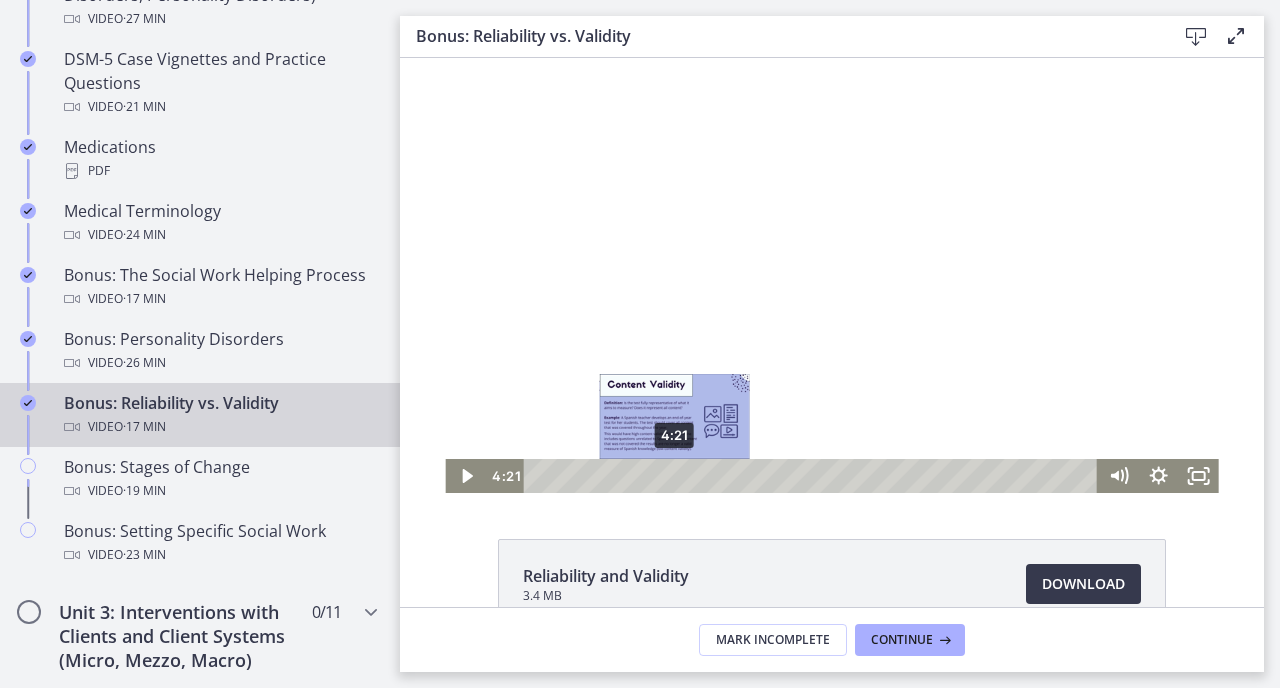 click on "4:21" at bounding box center (813, 476) 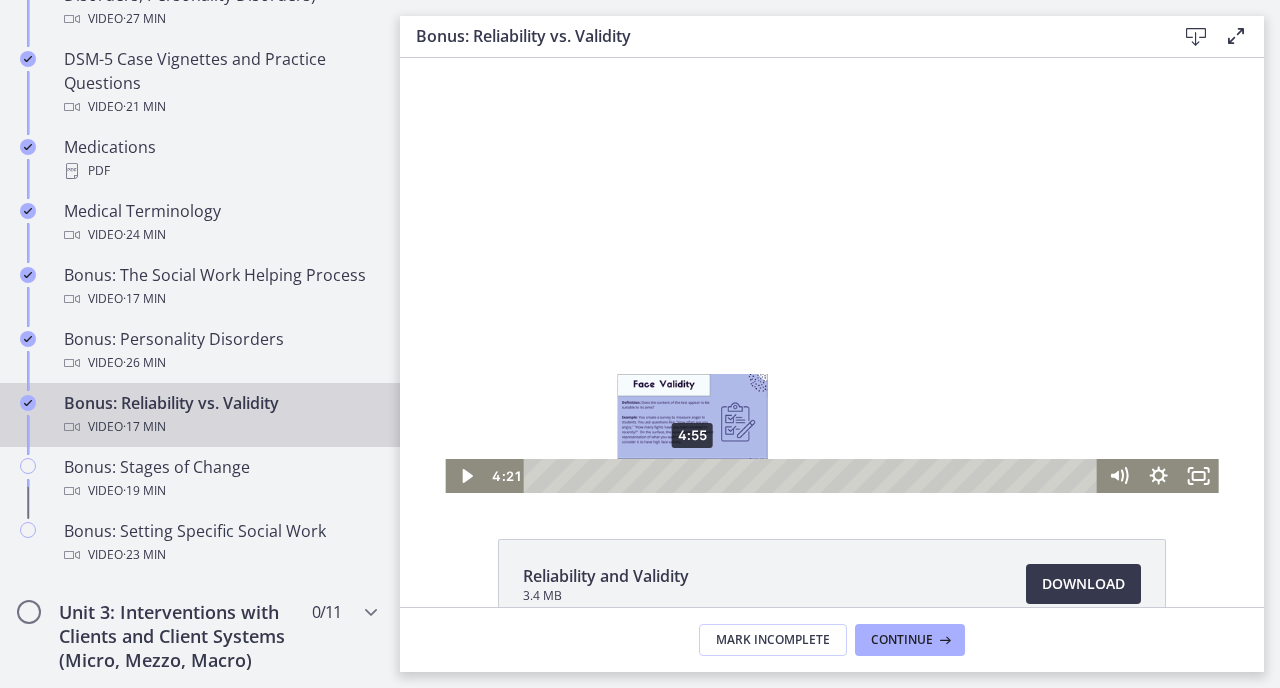 click on "4:55" at bounding box center (813, 476) 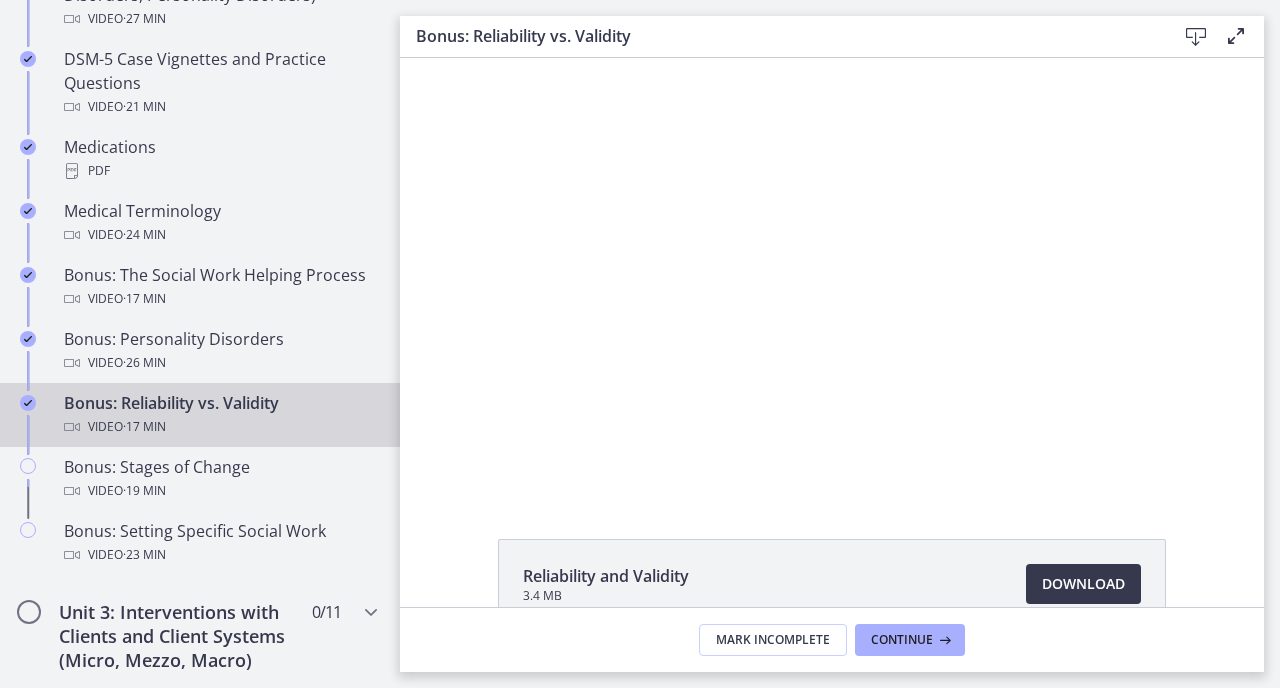 click at bounding box center (831, 275) 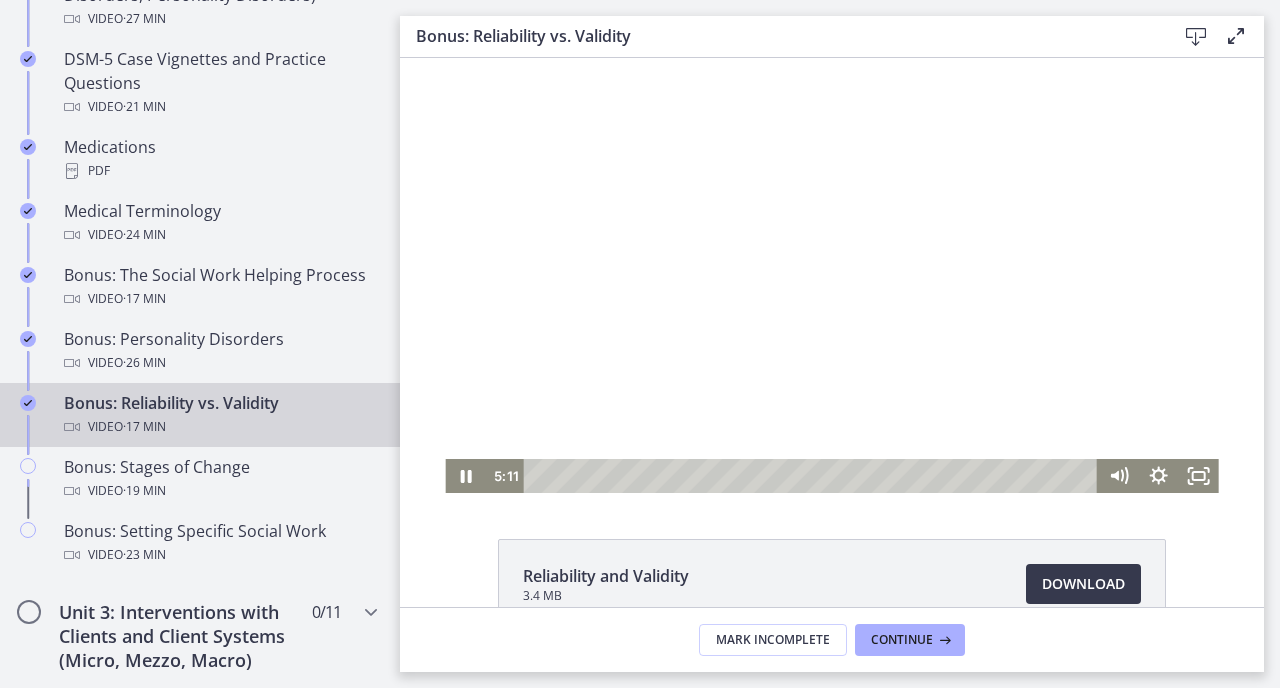 click at bounding box center (831, 275) 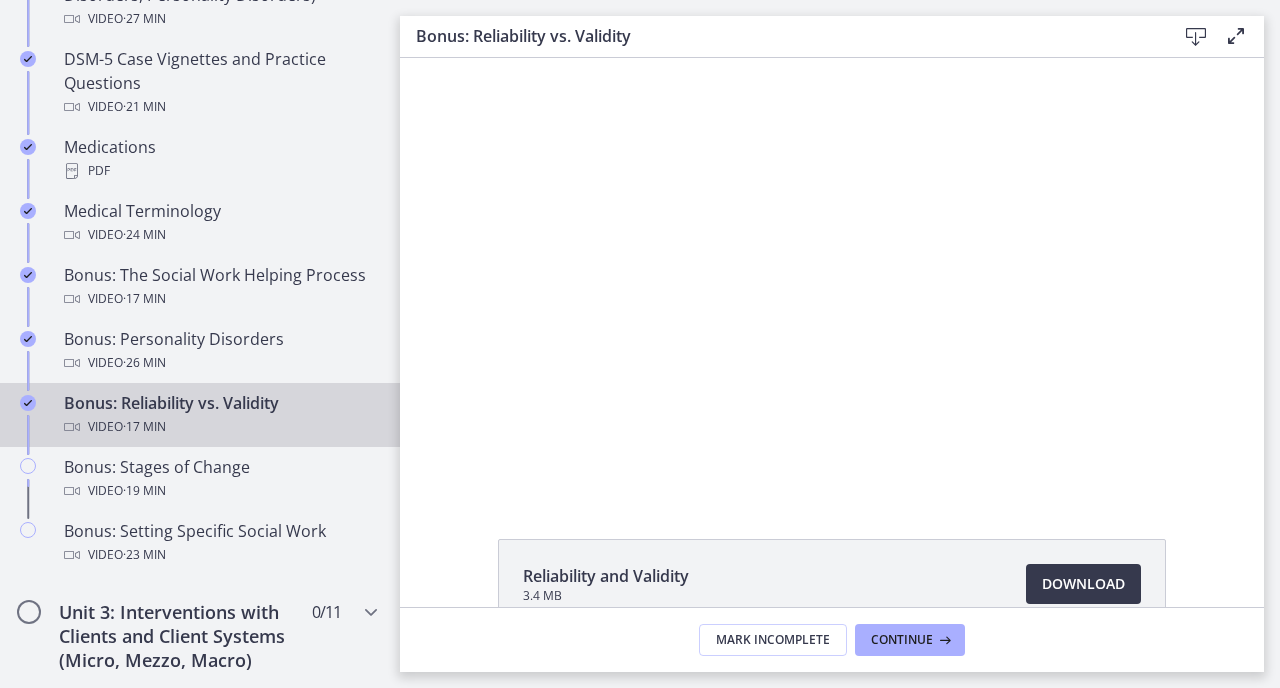 click at bounding box center [831, 275] 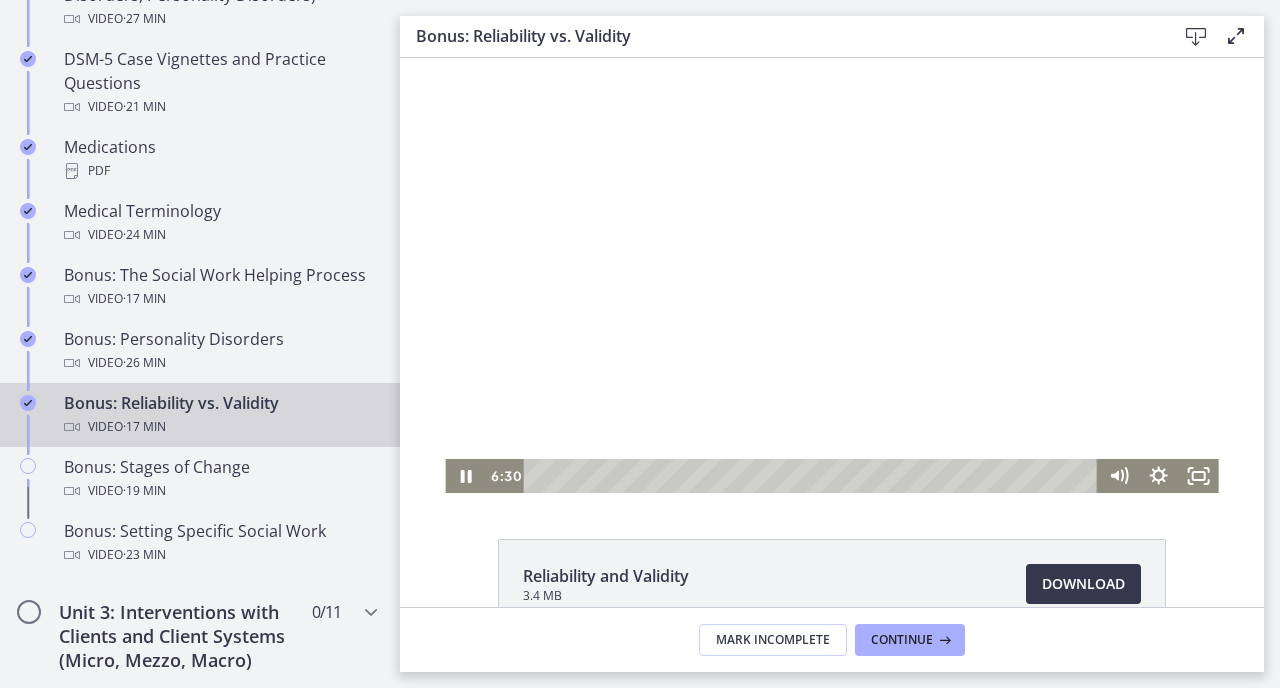 click at bounding box center (831, 275) 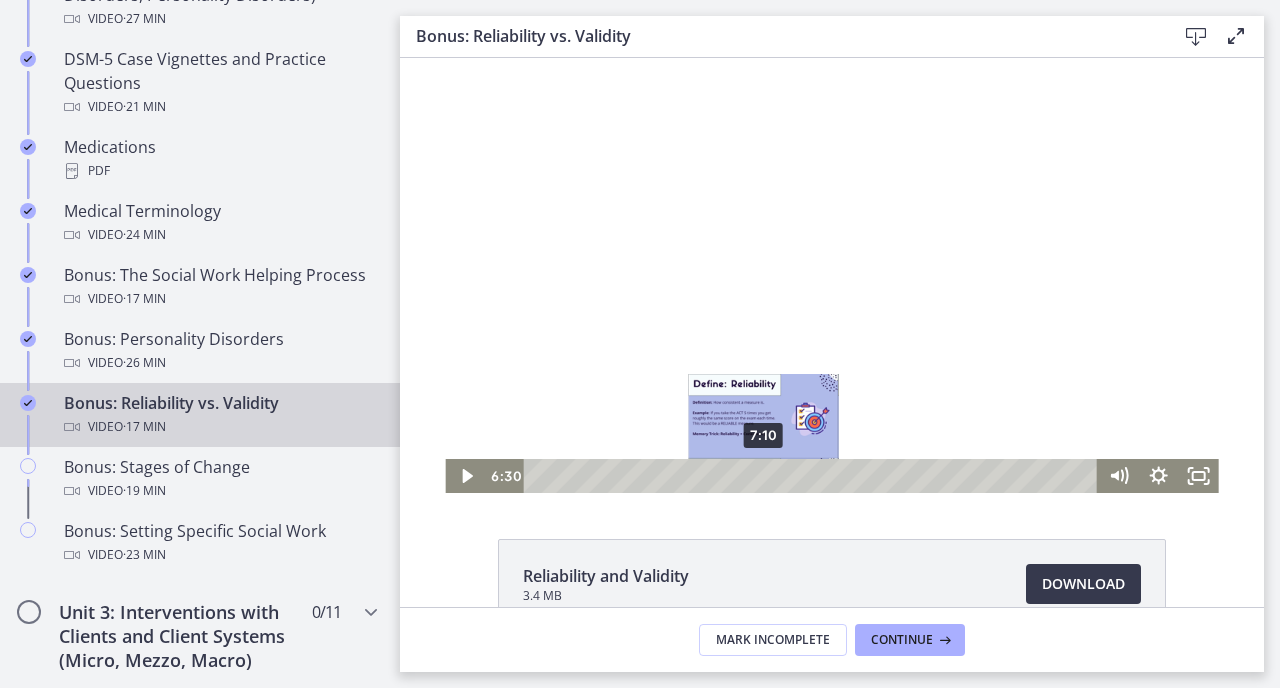 click on "7:10" at bounding box center [813, 476] 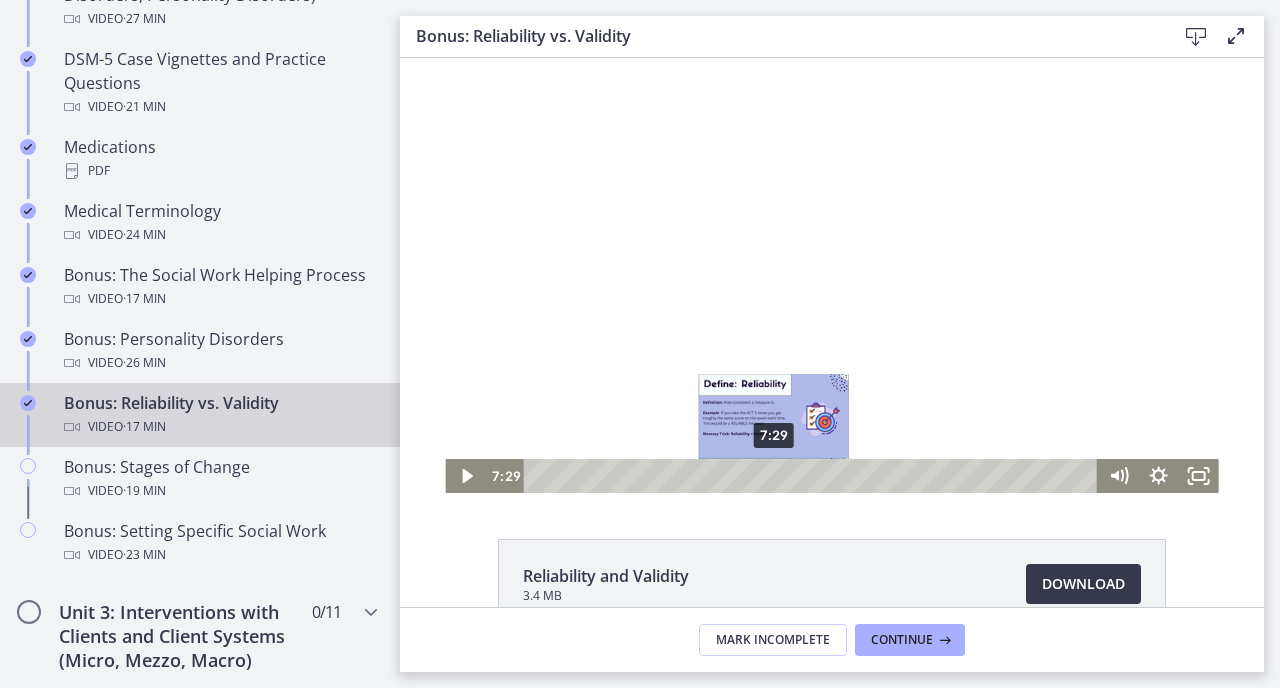 click on "7:29" at bounding box center [813, 476] 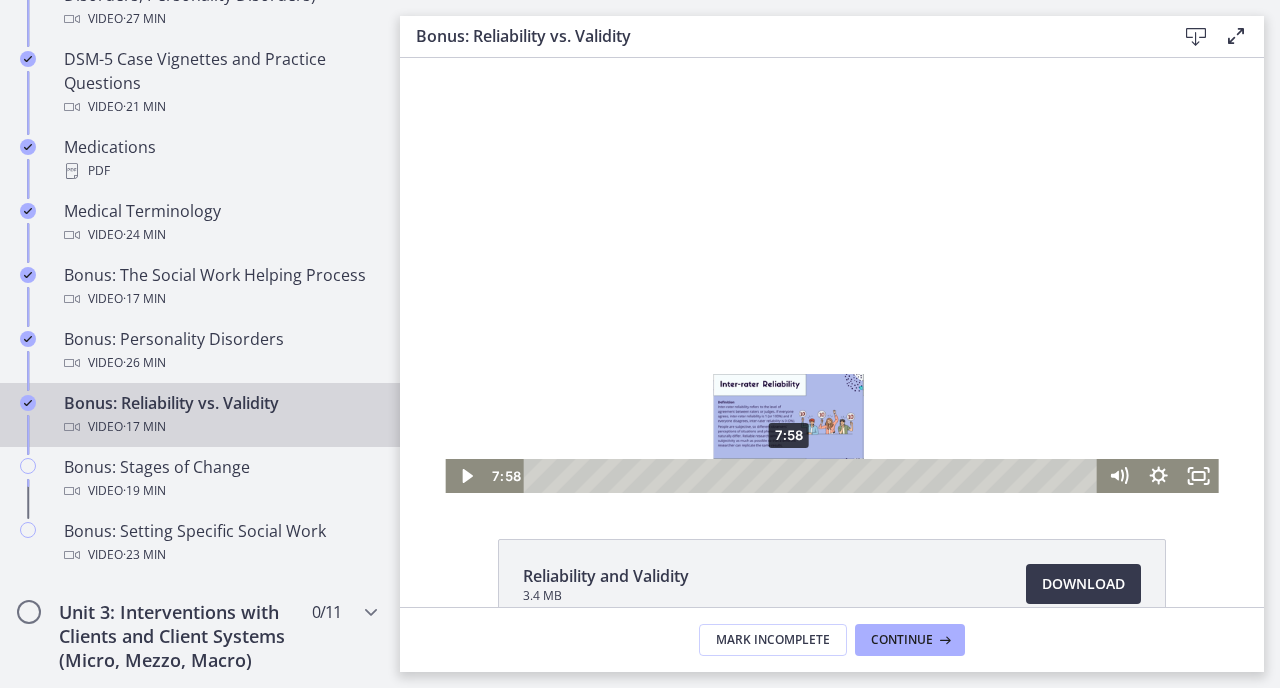 click on "7:58" at bounding box center [813, 476] 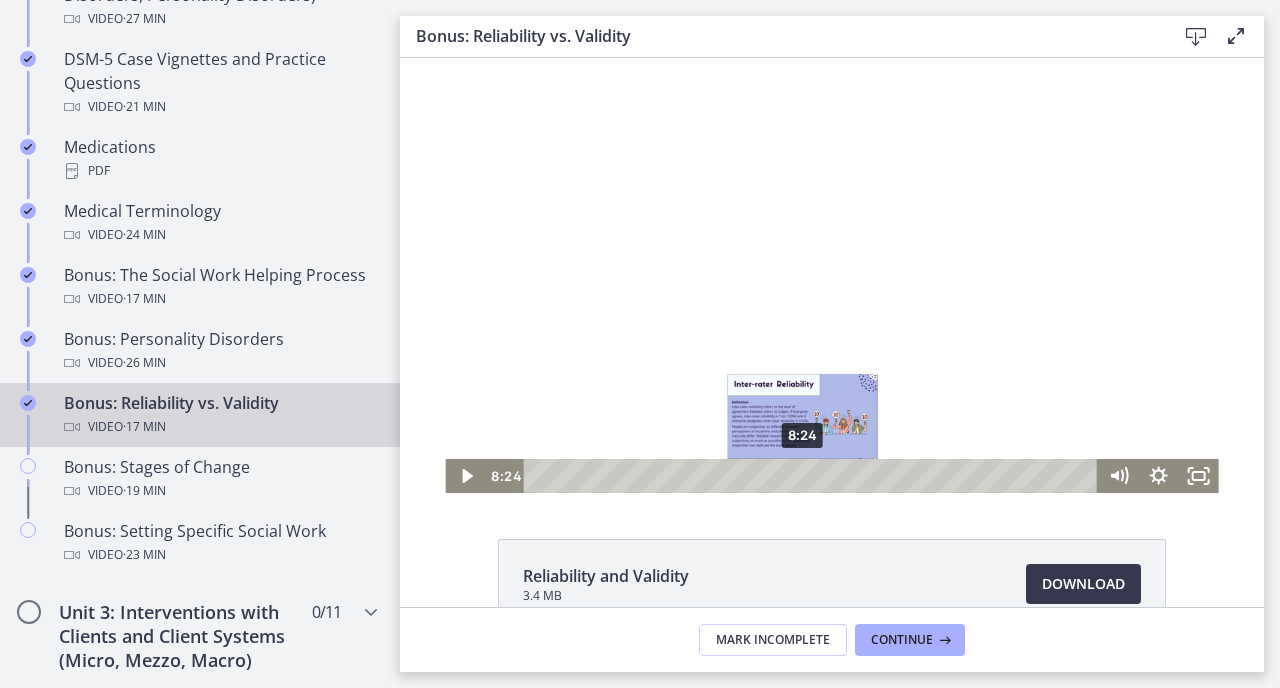 click on "8:24" at bounding box center (813, 476) 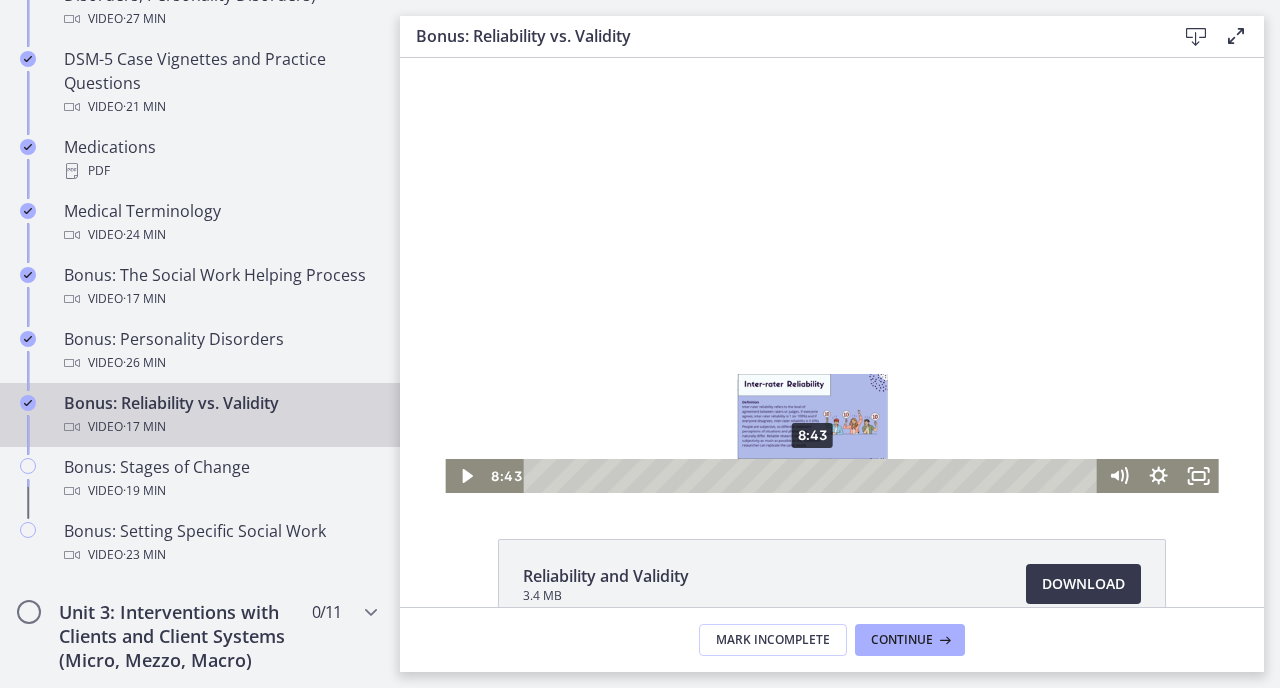 click on "8:43" at bounding box center [813, 476] 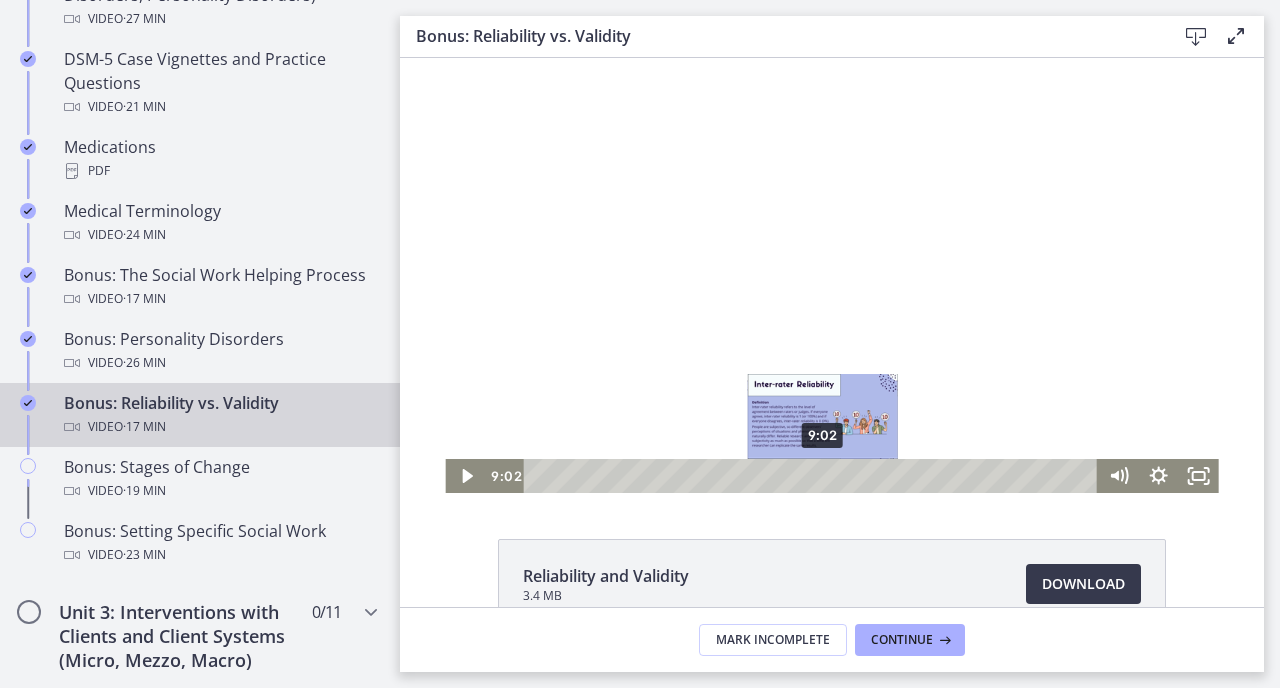 click on "9:02" at bounding box center (813, 476) 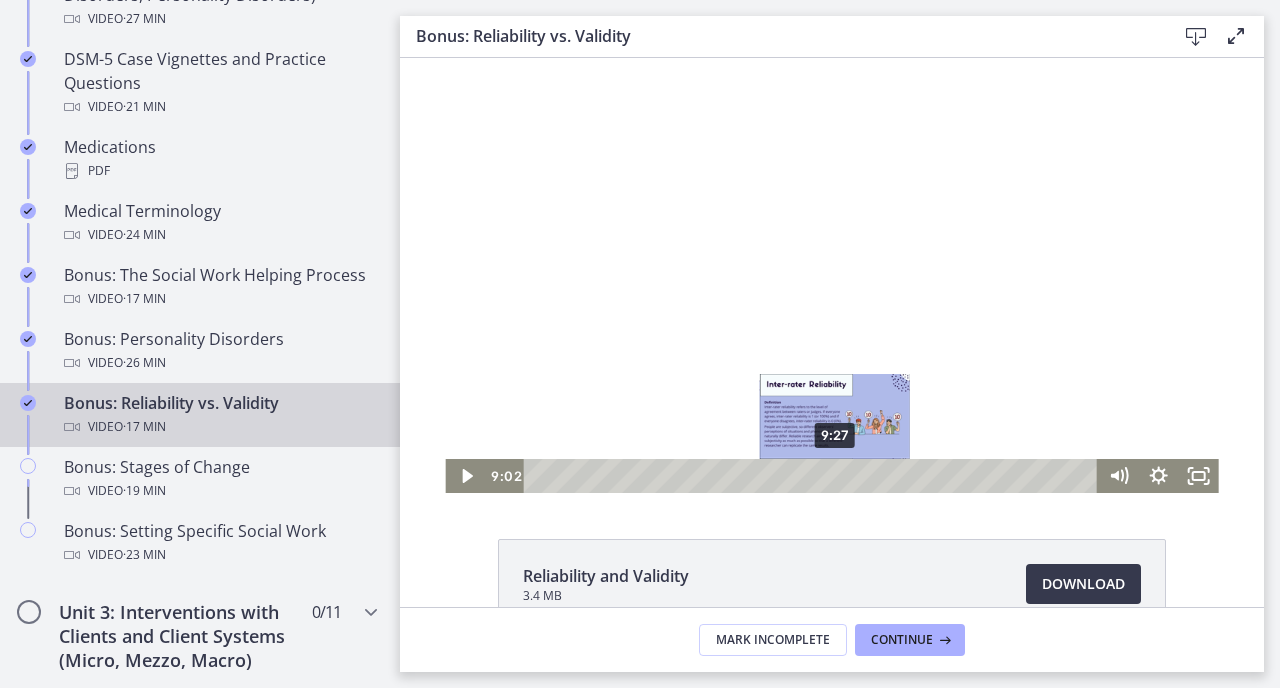 click on "9:27" at bounding box center [813, 476] 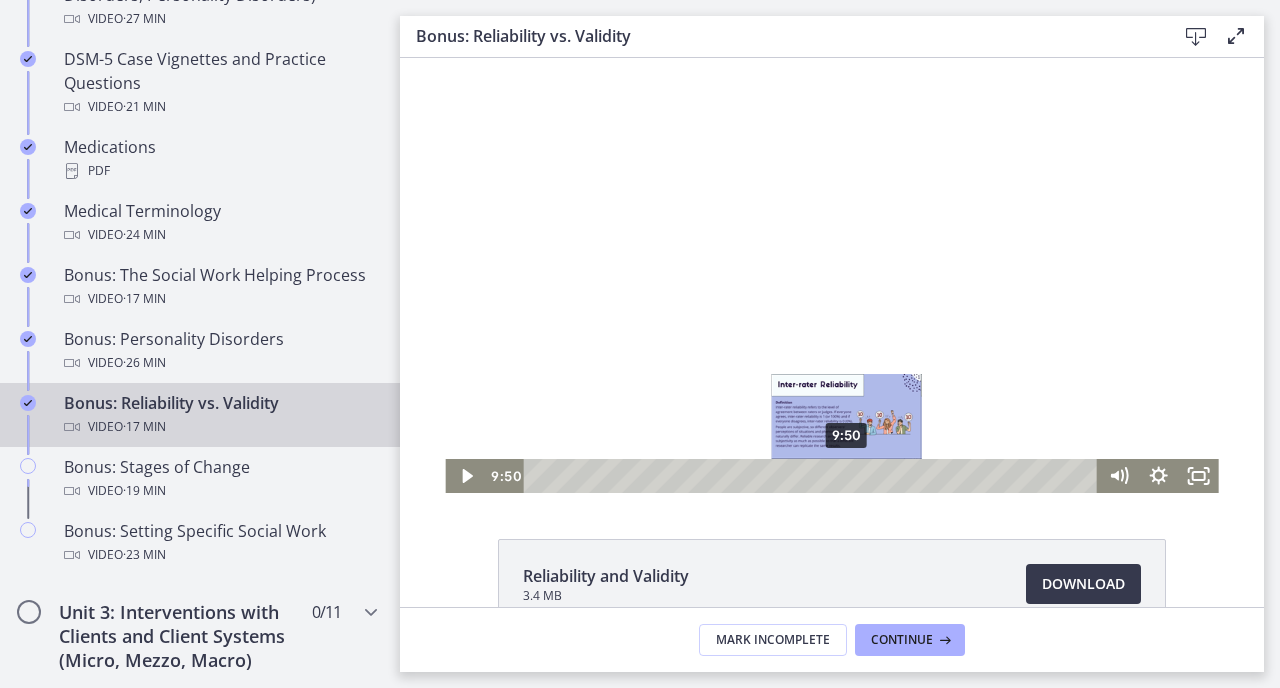 click on "9:50" at bounding box center (813, 476) 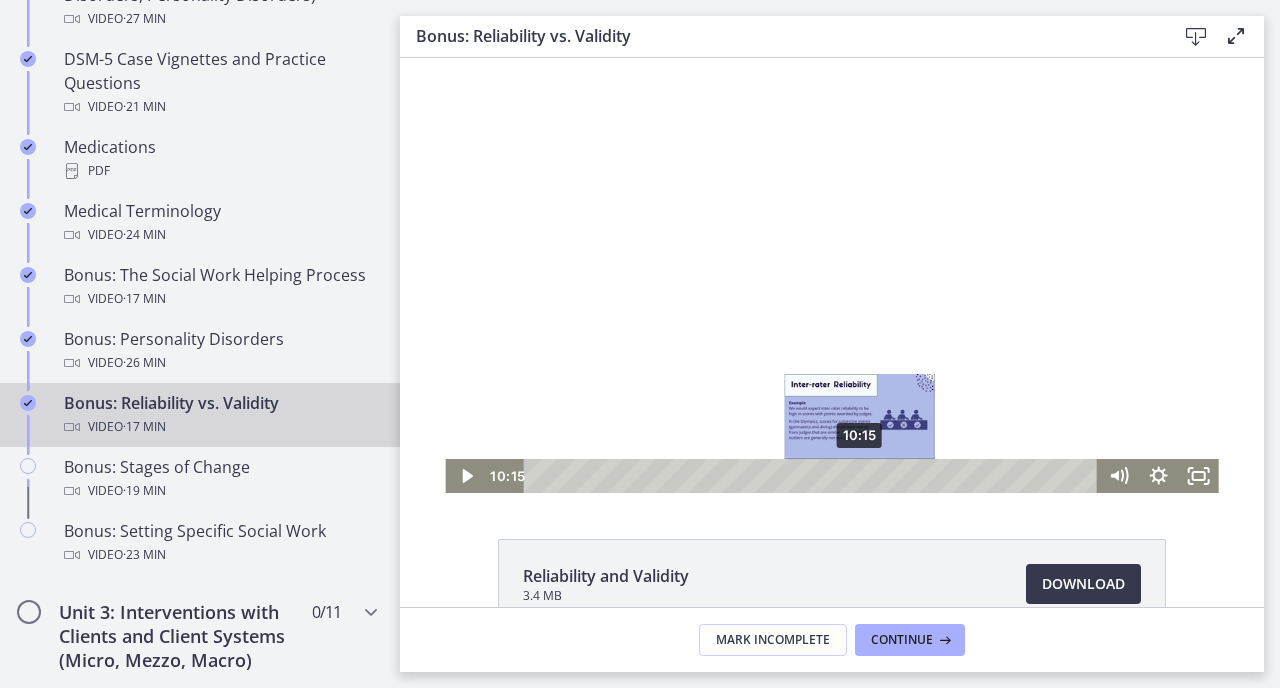 click on "10:15" at bounding box center [813, 476] 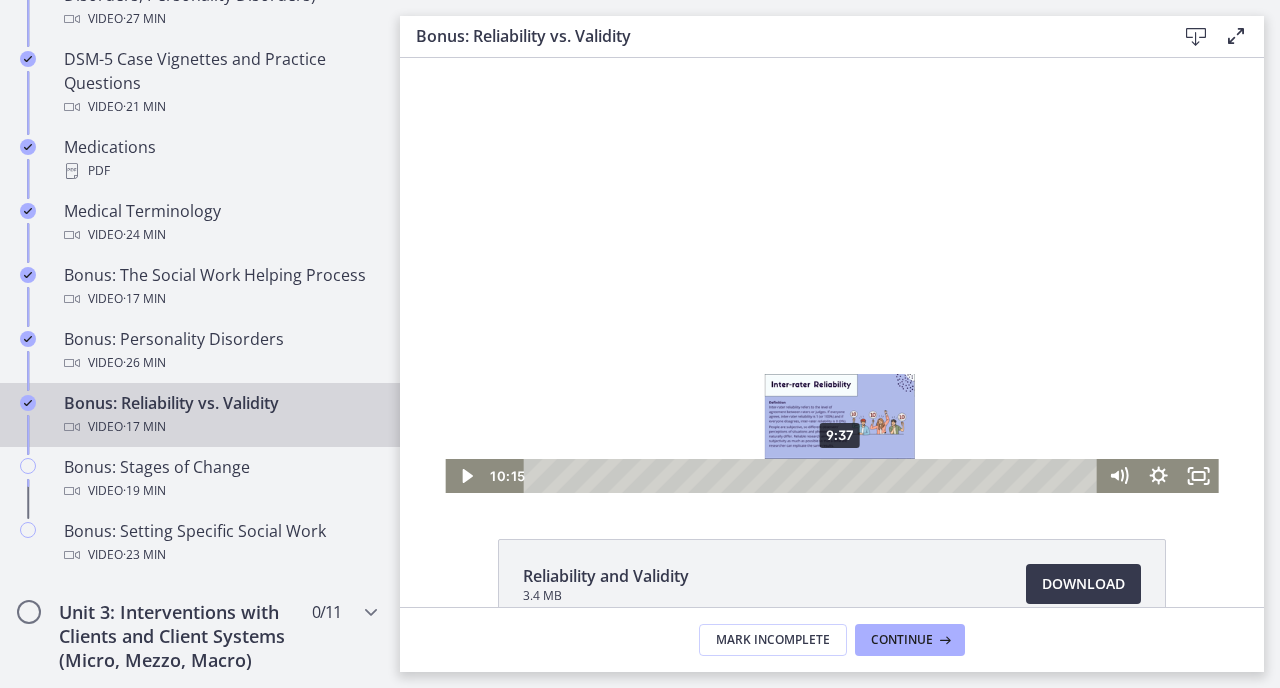 click on "9:37" at bounding box center (813, 476) 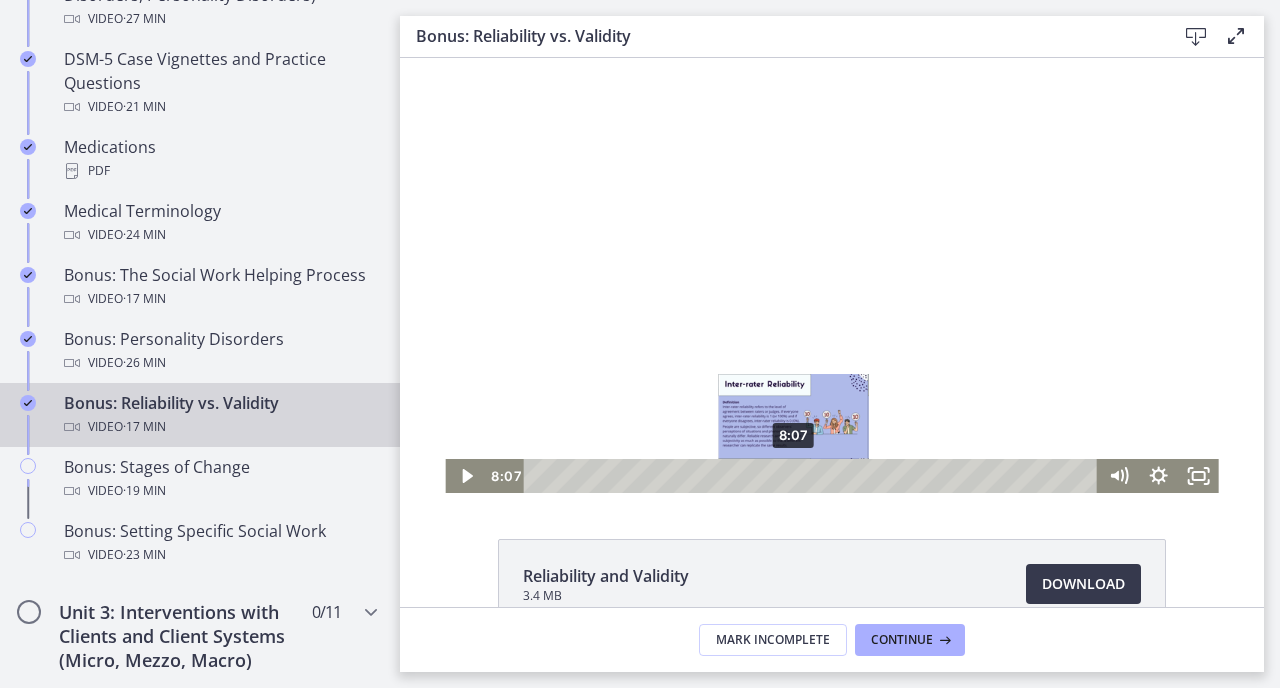 click on "8:07" at bounding box center (813, 476) 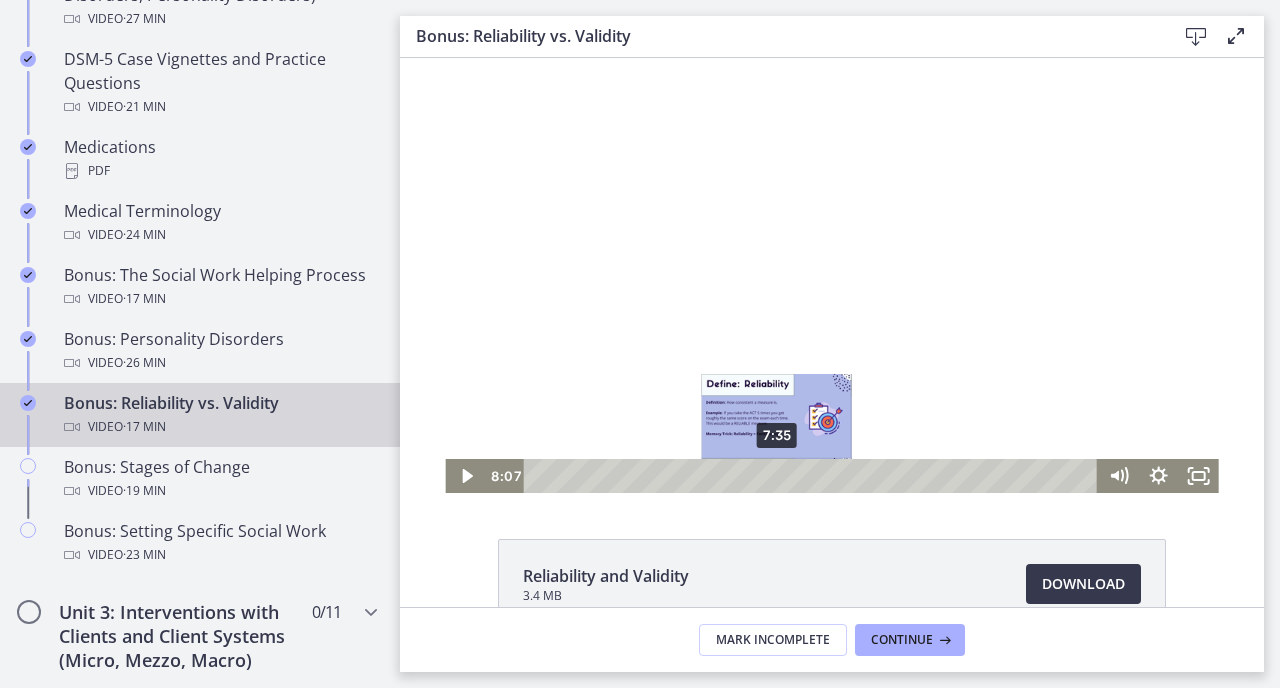 click on "7:35" at bounding box center [813, 476] 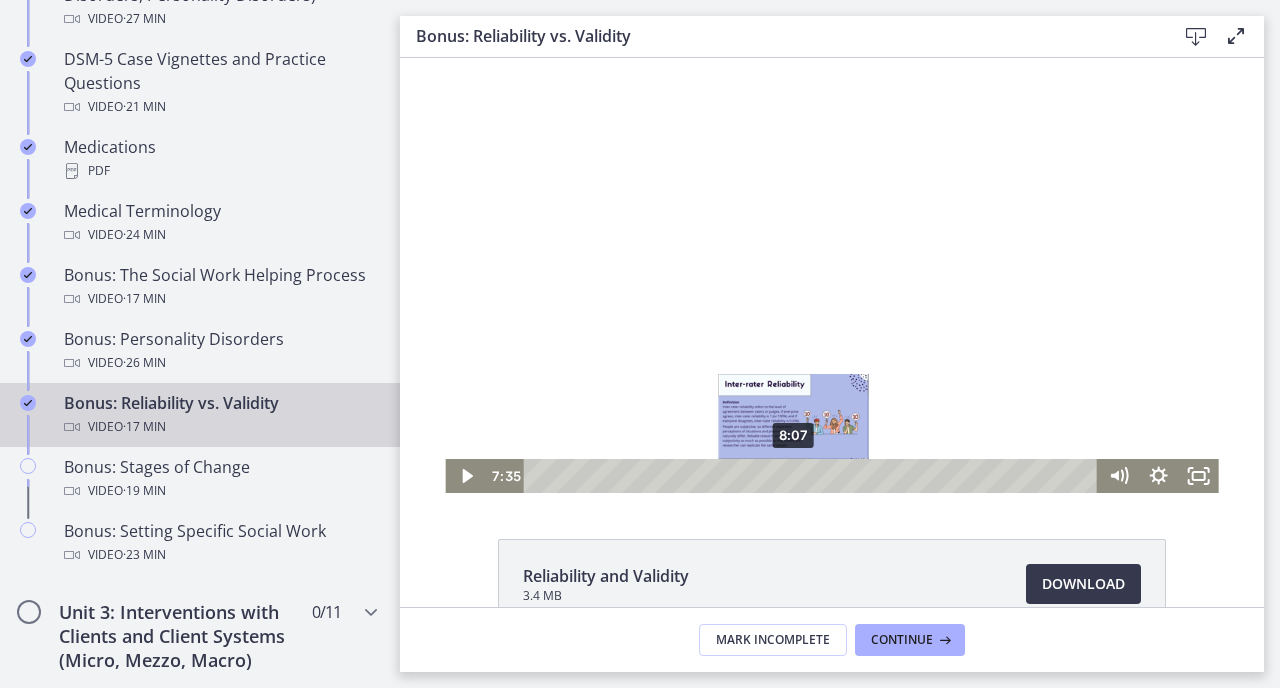 click on "8:07" at bounding box center (813, 476) 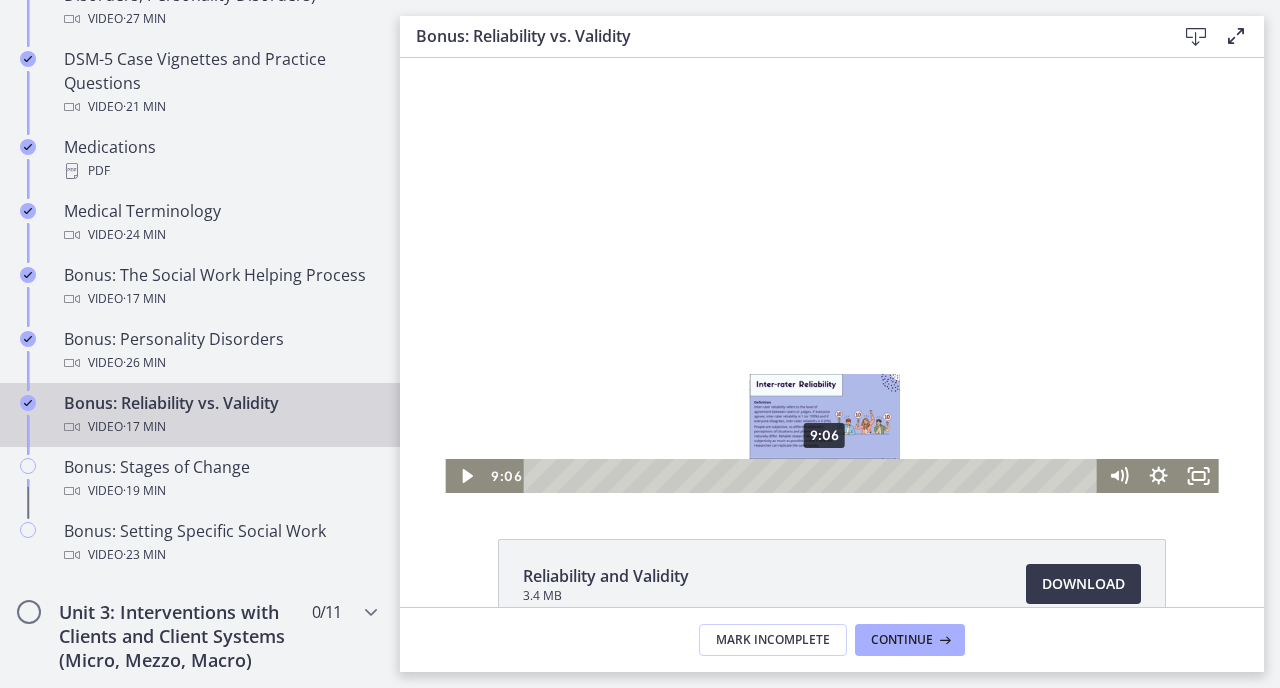click on "9:06" at bounding box center [813, 476] 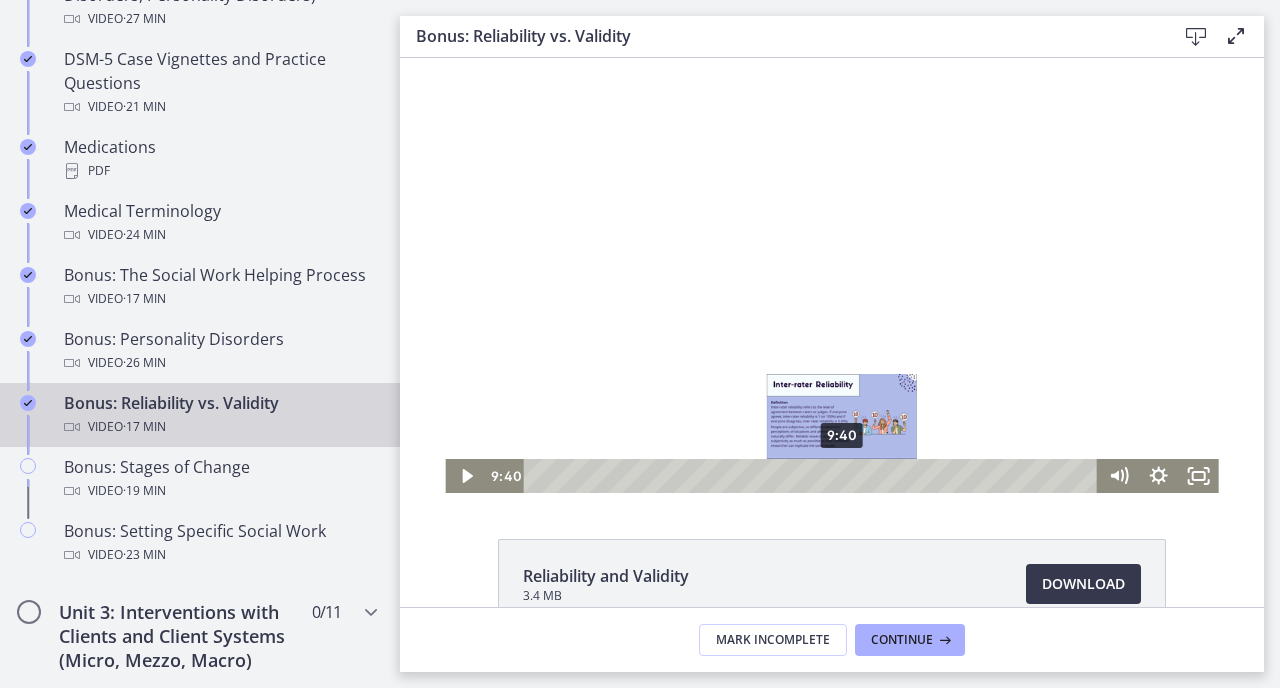click on "9:40" at bounding box center (813, 476) 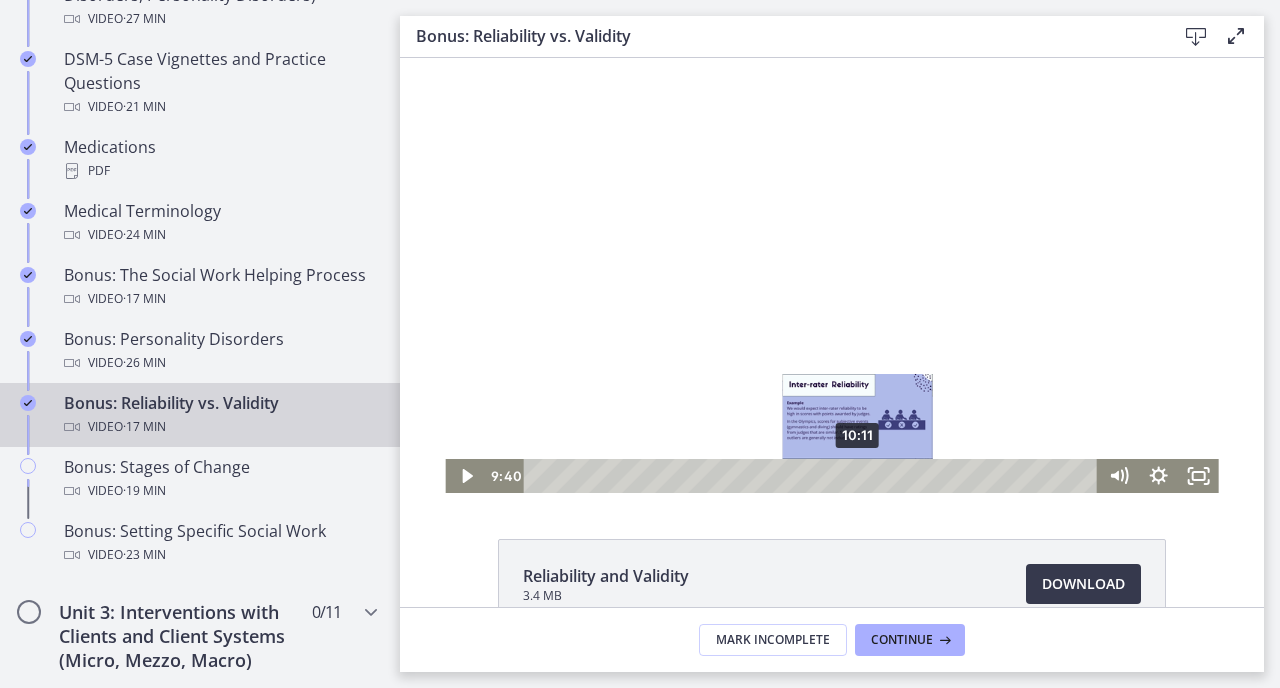 click on "10:11" at bounding box center (813, 476) 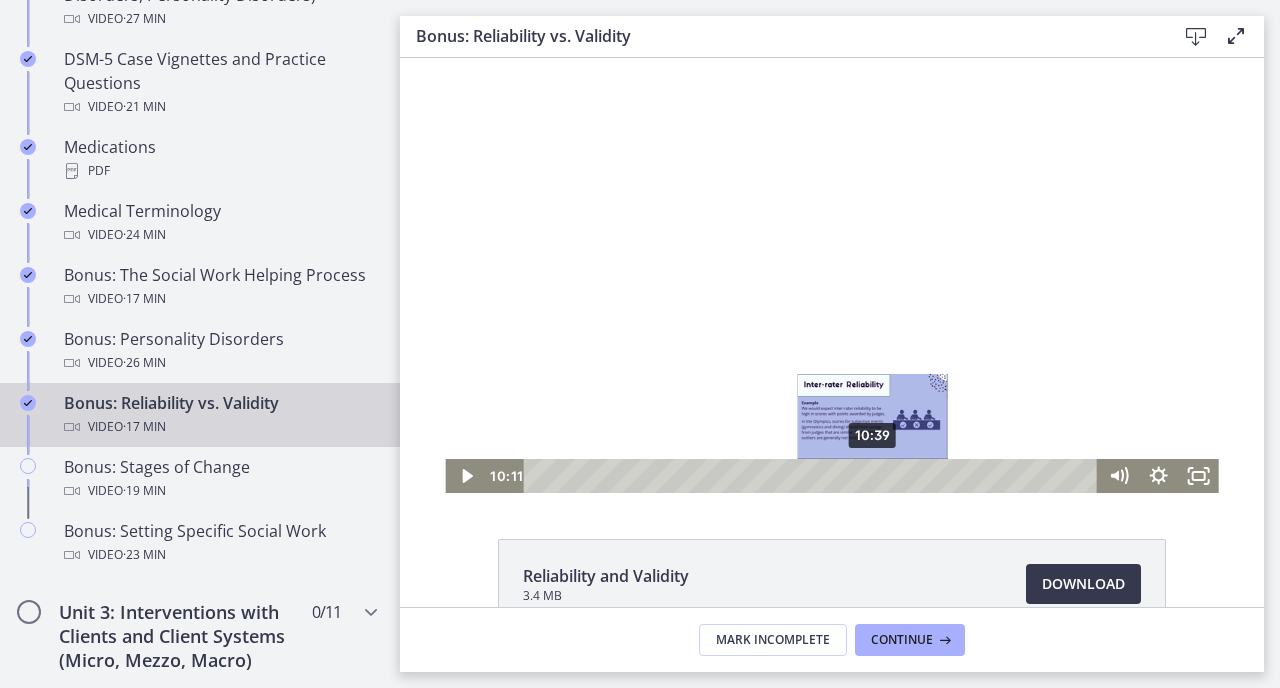 click on "10:39" at bounding box center [813, 476] 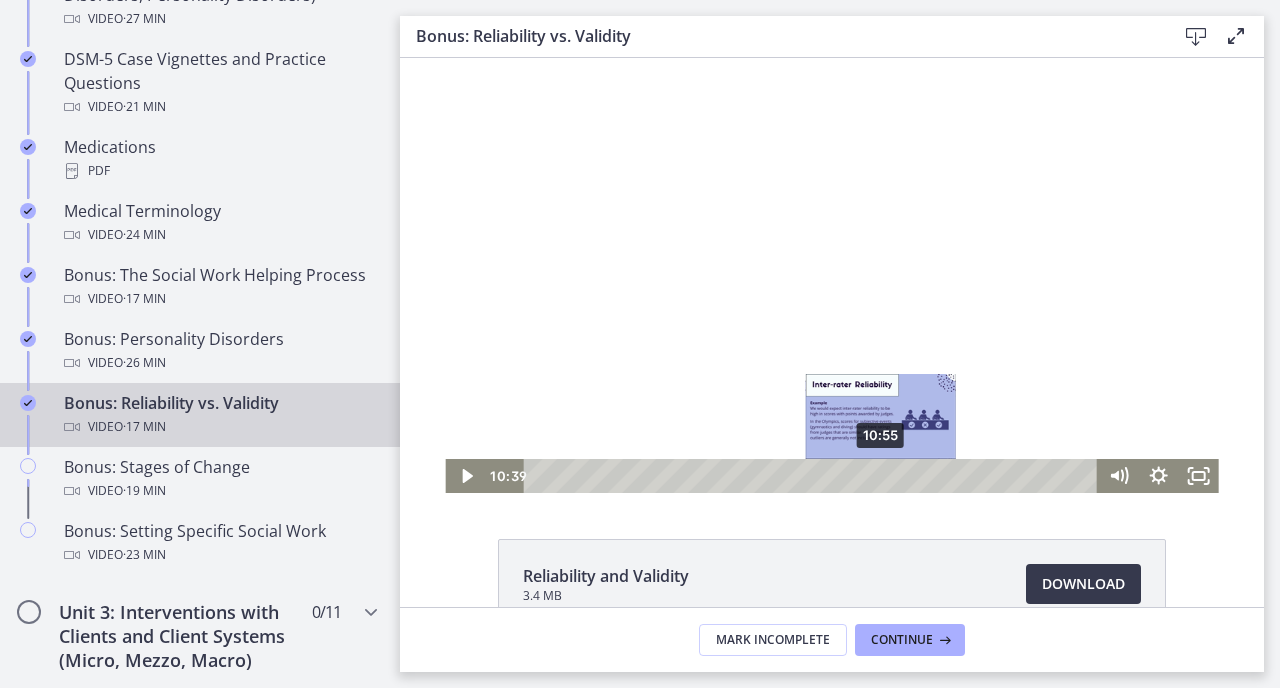 click on "10:55" at bounding box center (813, 476) 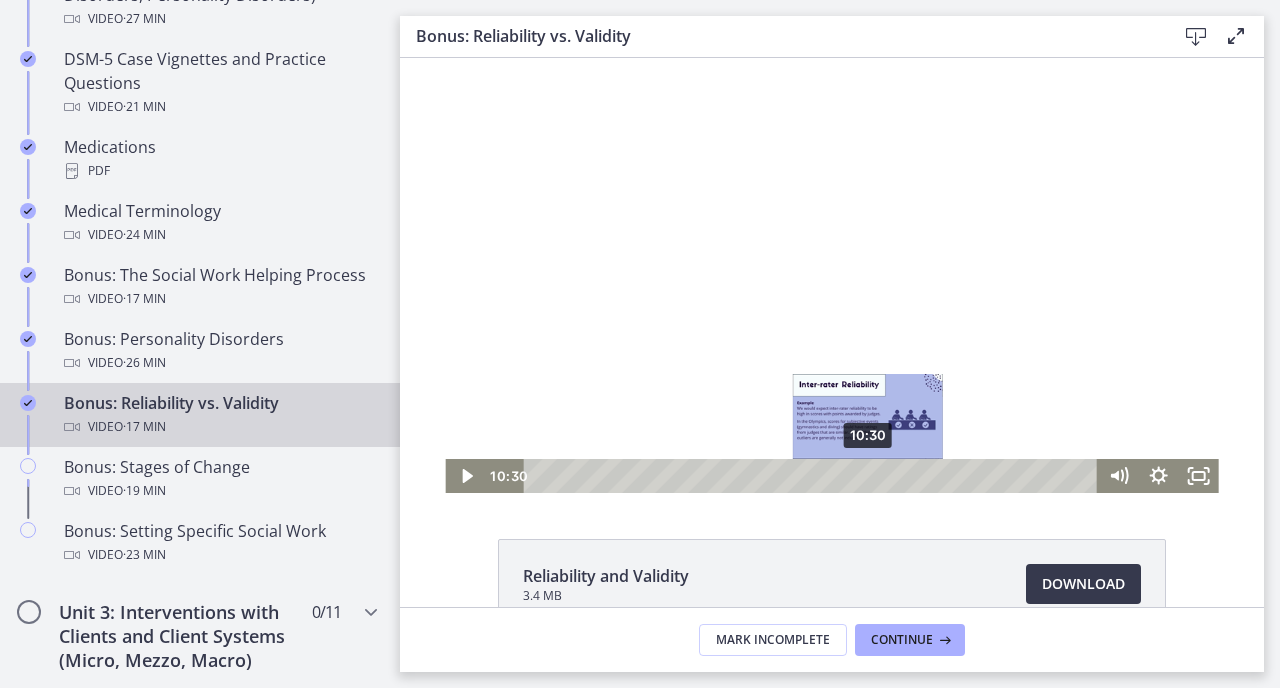 click on "10:30" at bounding box center [813, 476] 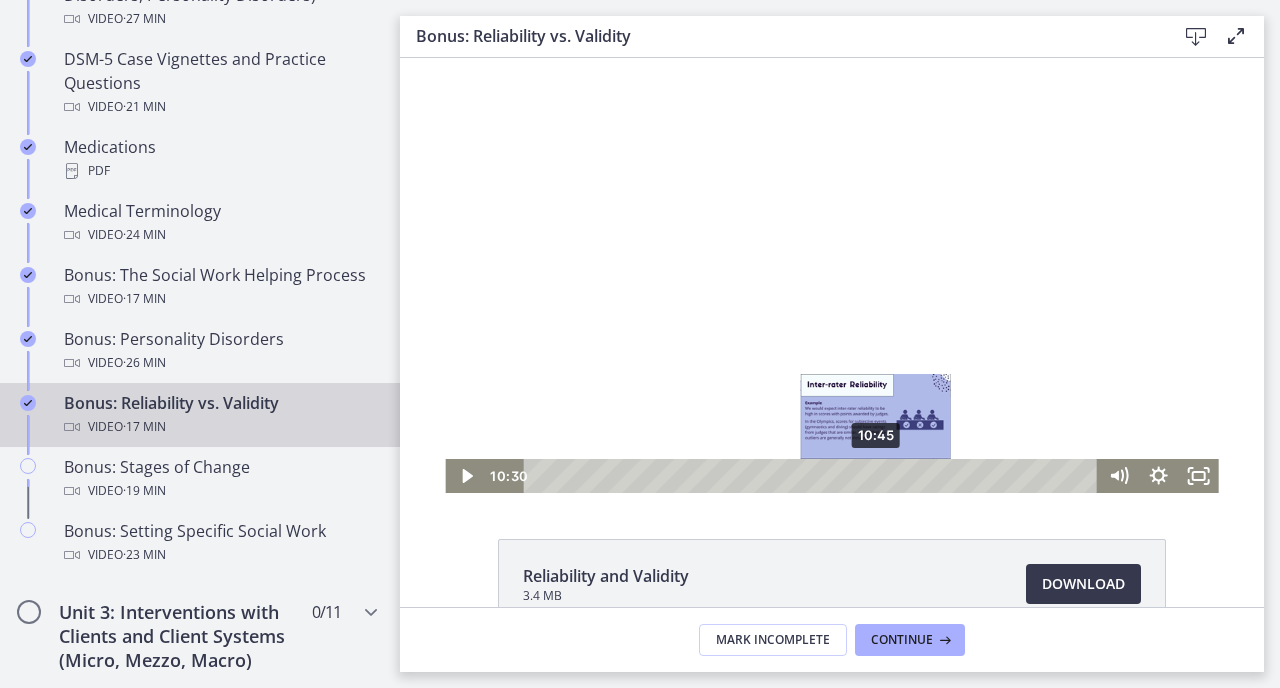click on "10:45" at bounding box center (813, 476) 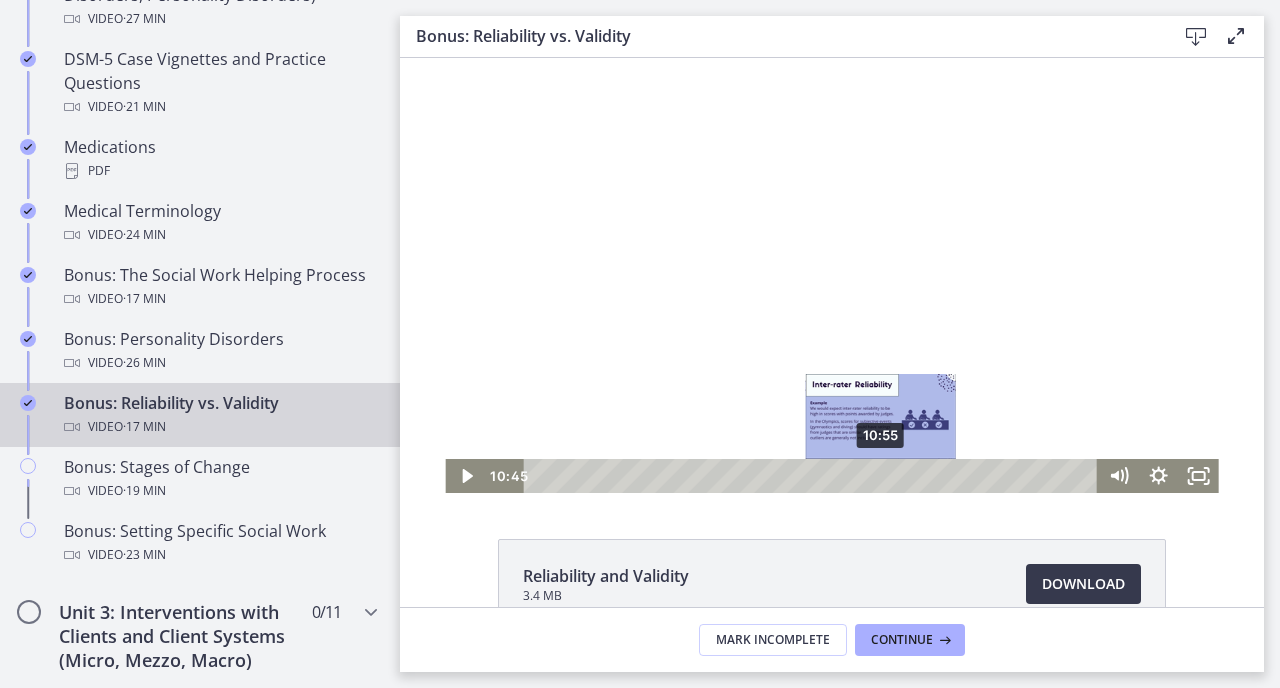 click on "10:55" at bounding box center (813, 476) 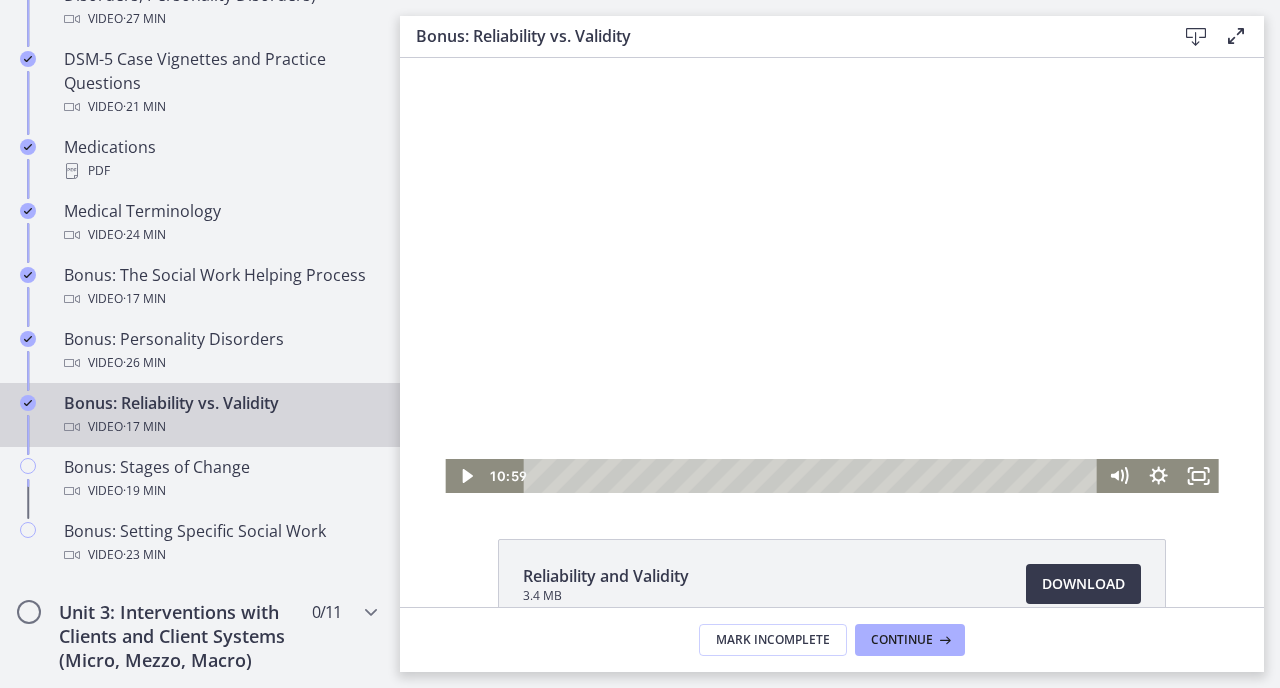 click on "Skip to main content
Go to Dashboard
Go to Dashboard
Go to Dashboard
Agents of Change - Social Work Test Prep - MASTERS
[PERCENTAGE]%  complete
Search by lesson title
Getting Started: Studying for Success
[NUMBER]  /  [NUMBER]
Completed
Welcome to Agents of Change!" at bounding box center [640, 344] 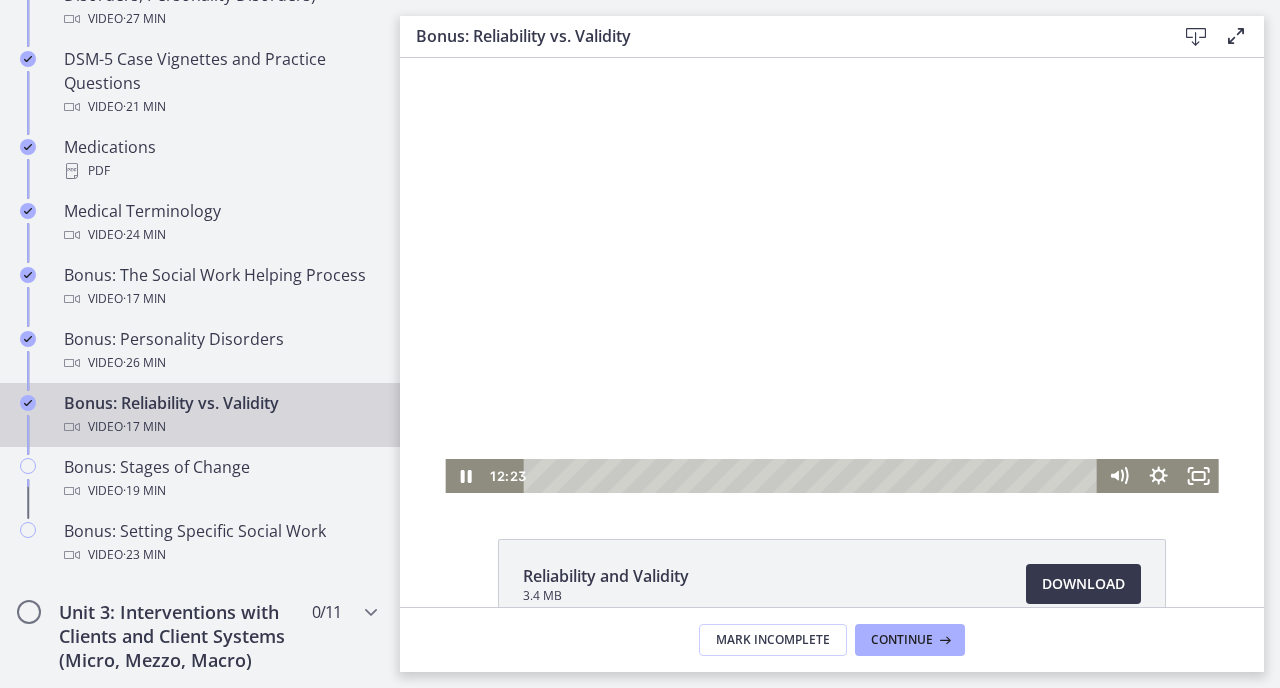 click at bounding box center (831, 275) 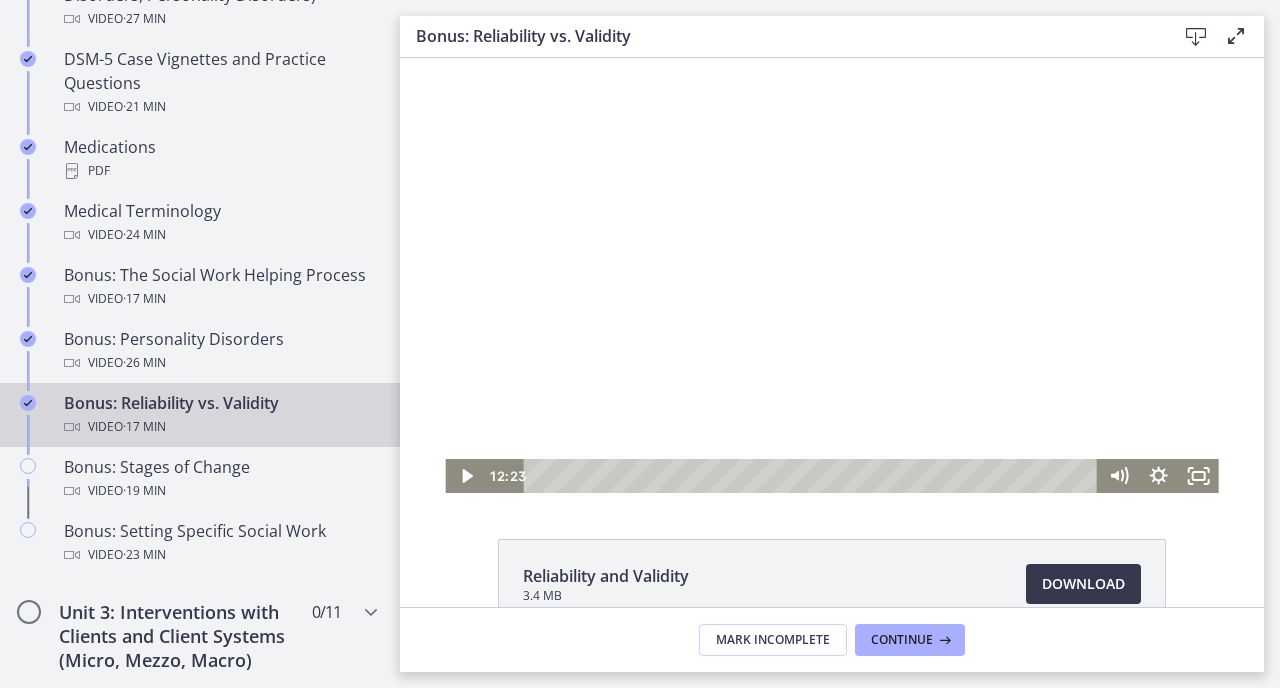 click at bounding box center (831, 275) 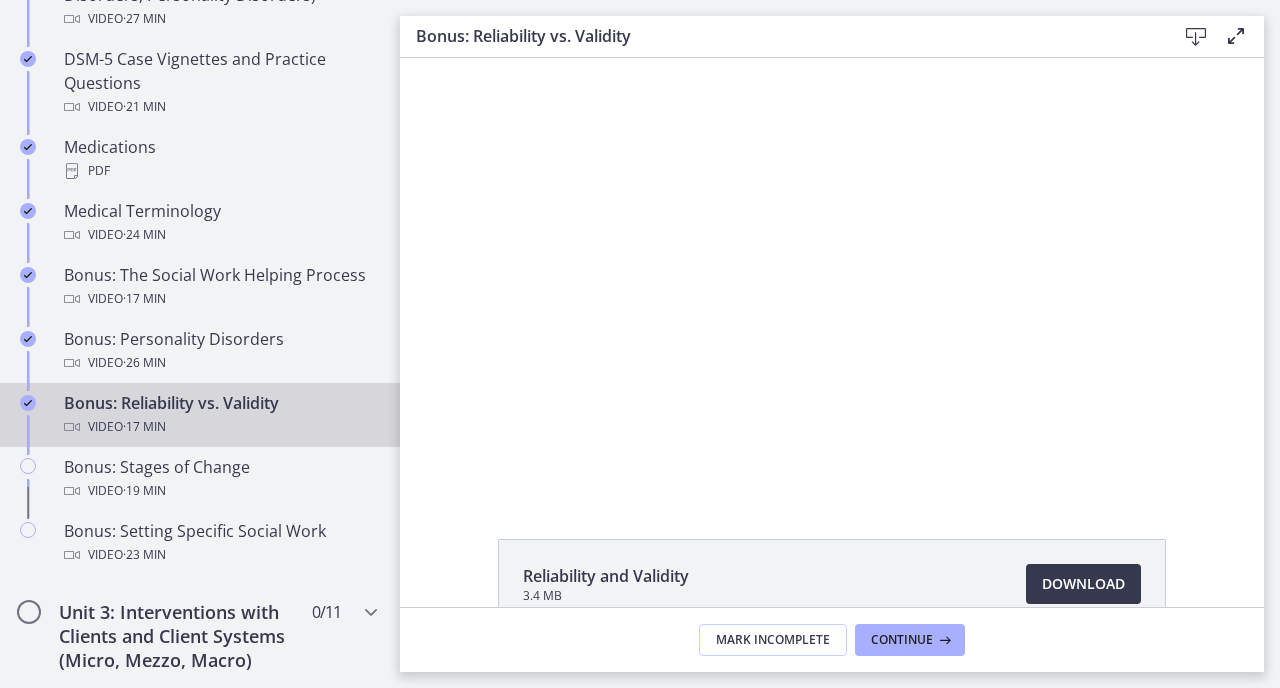 click at bounding box center (831, 275) 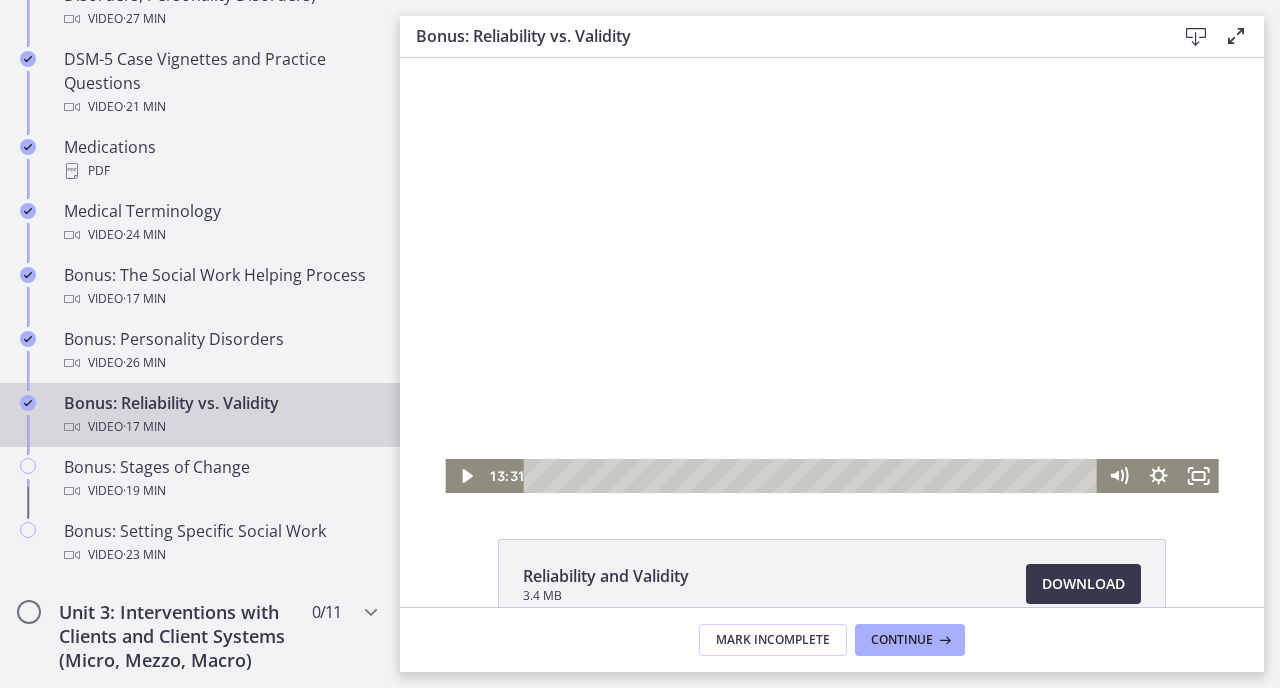 click at bounding box center [831, 275] 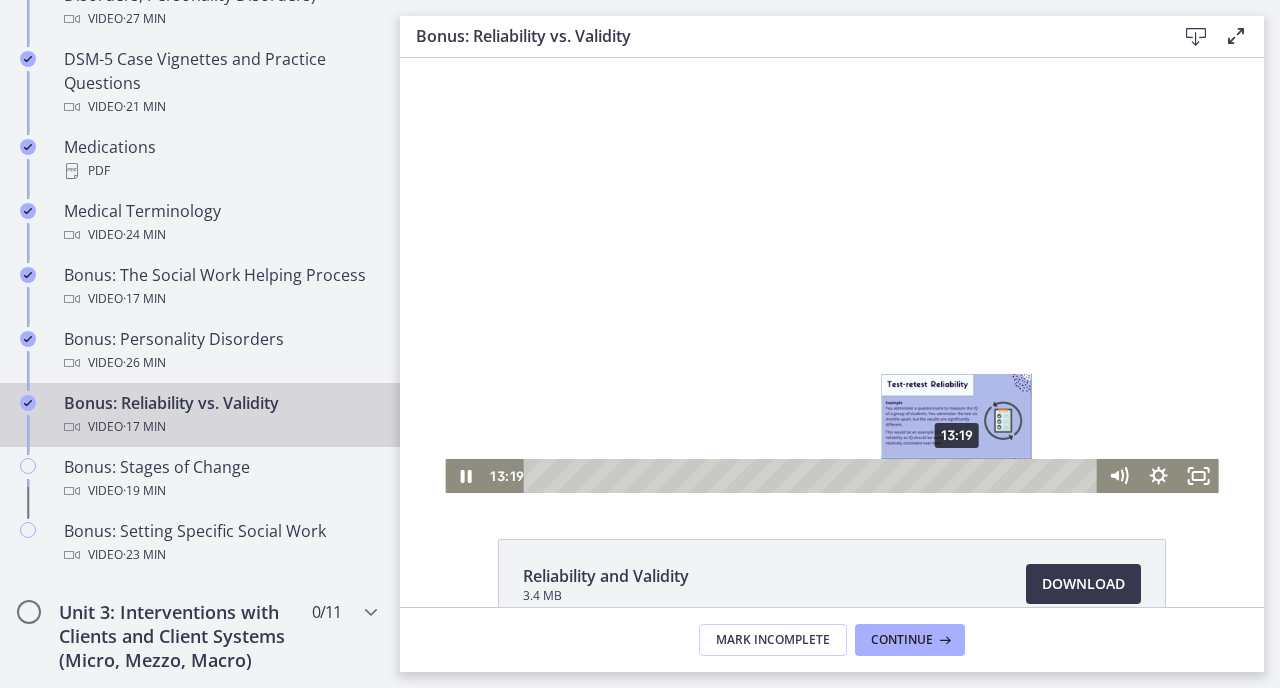 click on "13:19" at bounding box center (813, 476) 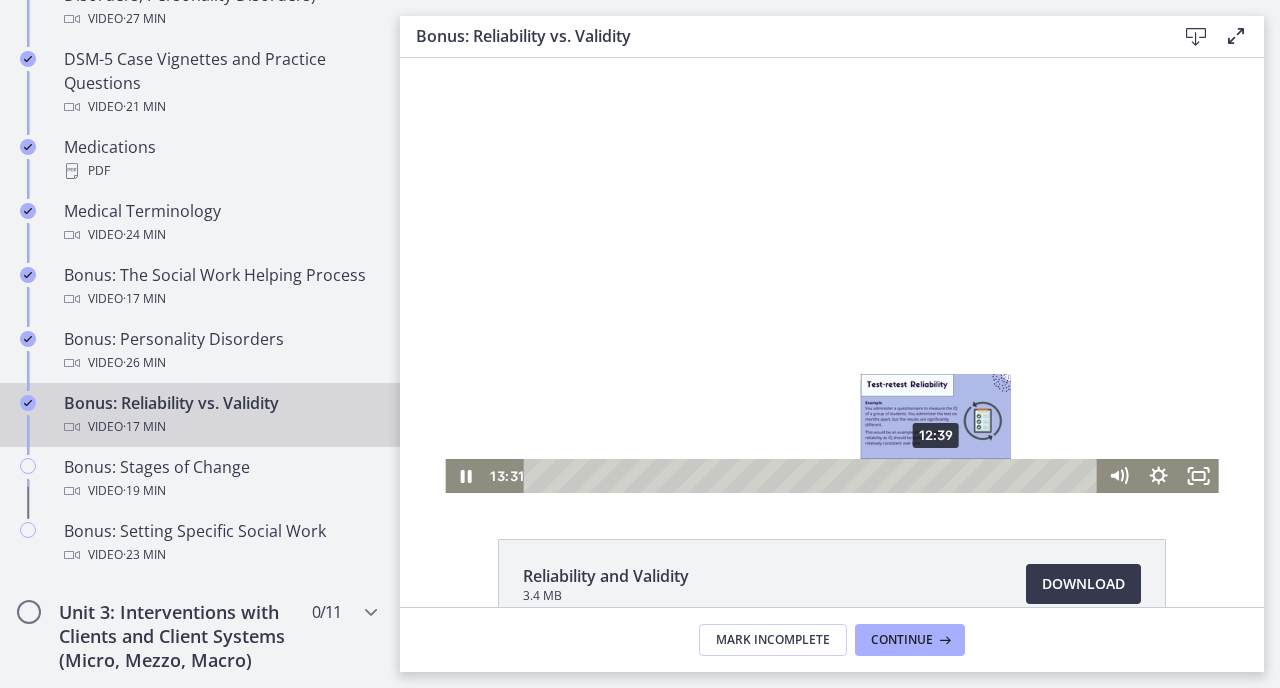 click on "12:39" at bounding box center (813, 476) 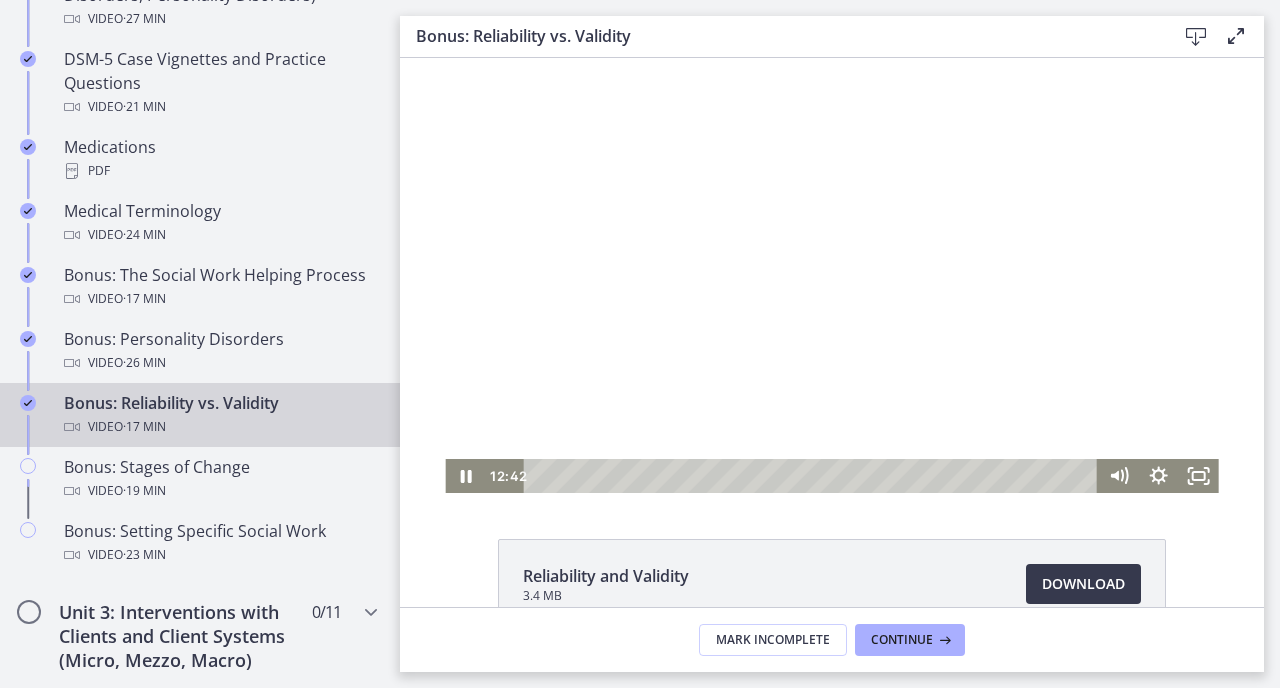 click at bounding box center [831, 275] 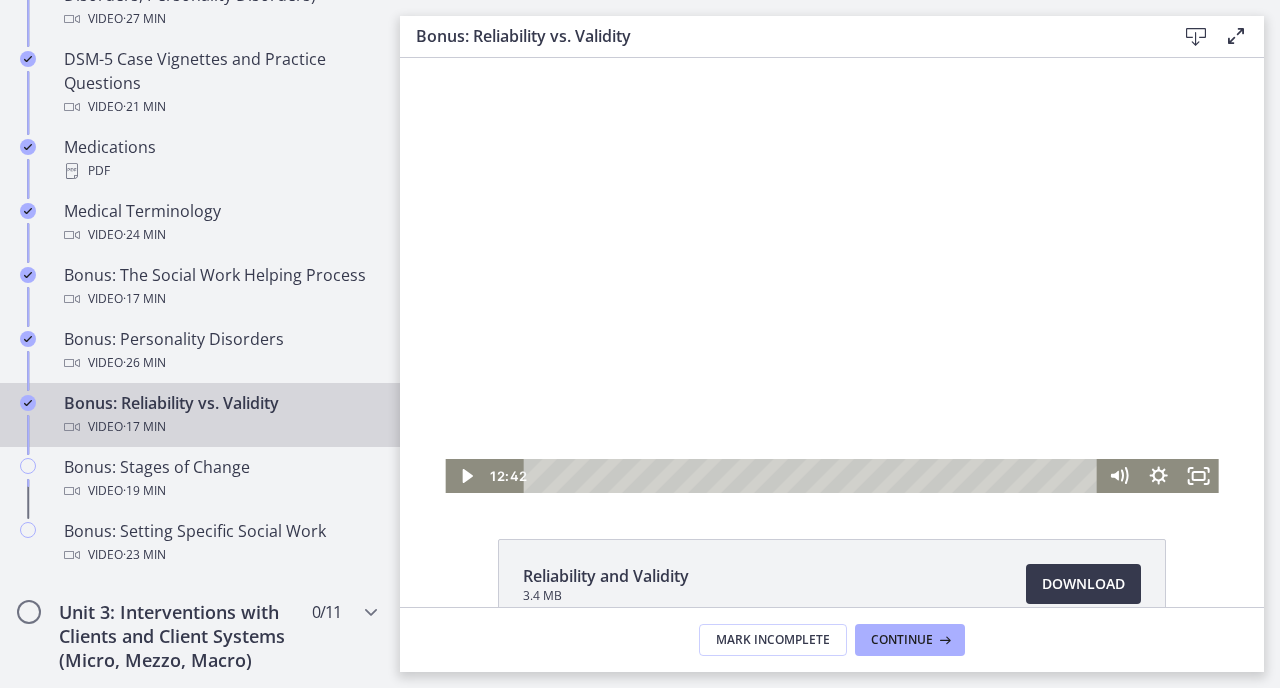 click at bounding box center (831, 275) 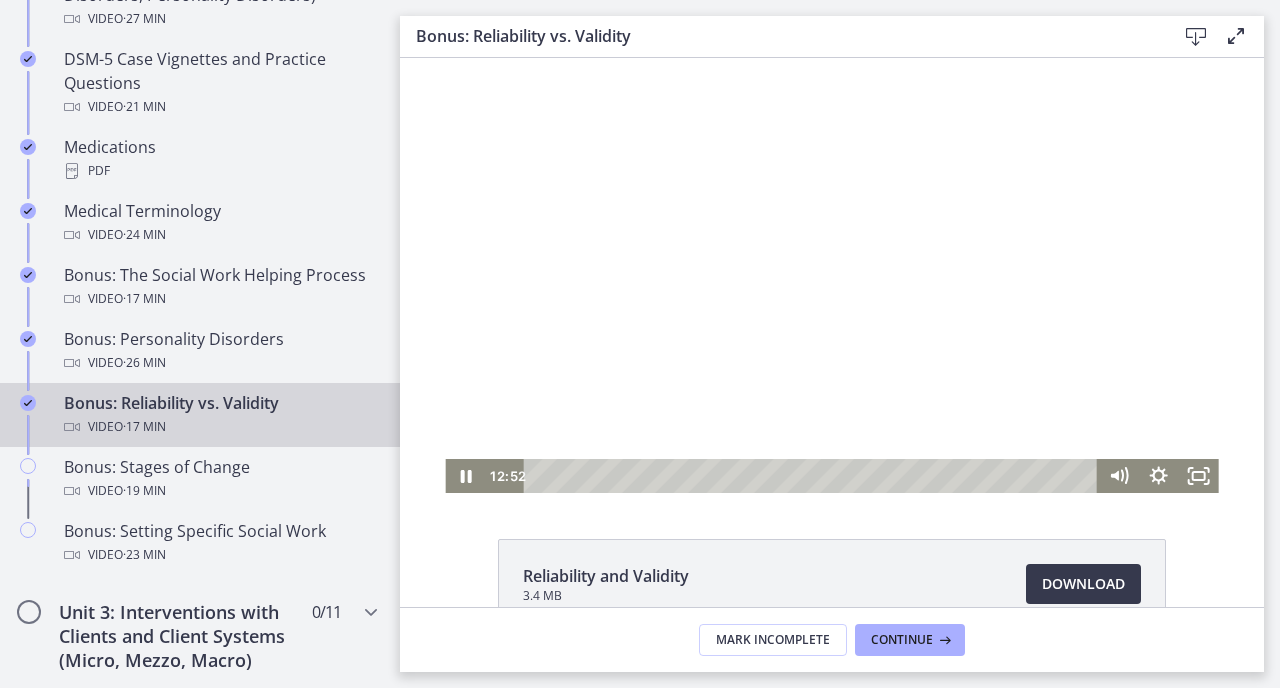 click at bounding box center (831, 275) 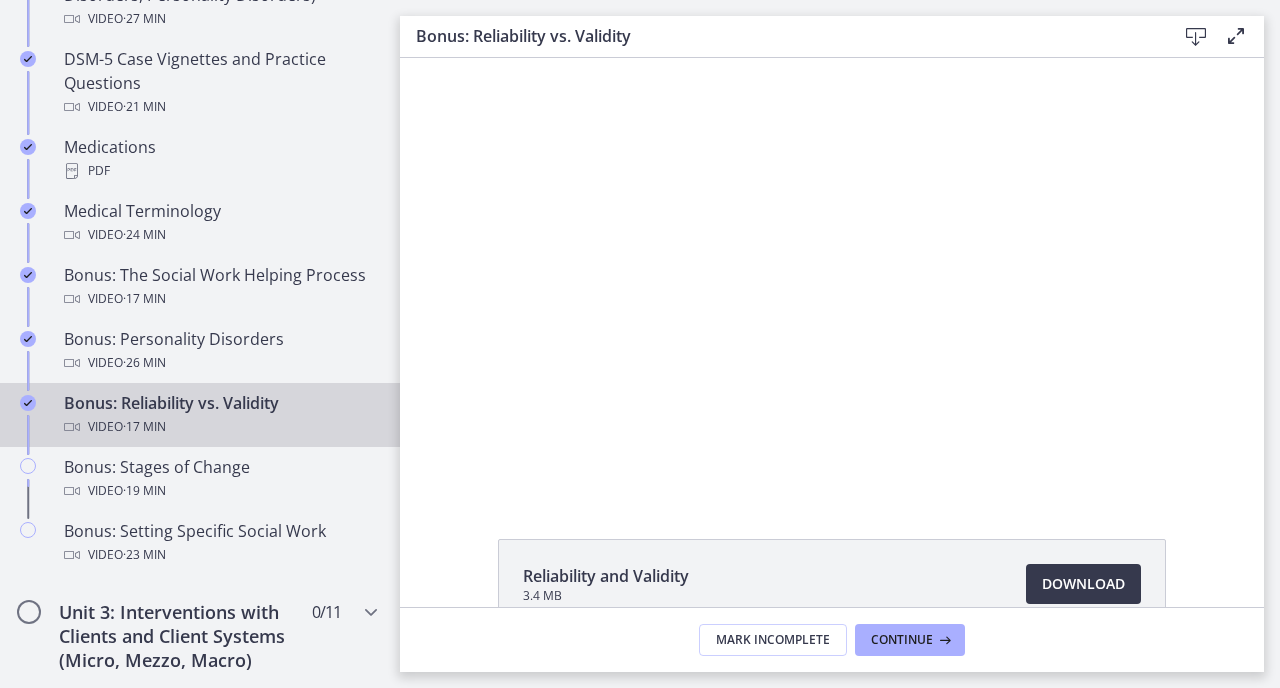 click at bounding box center [831, 275] 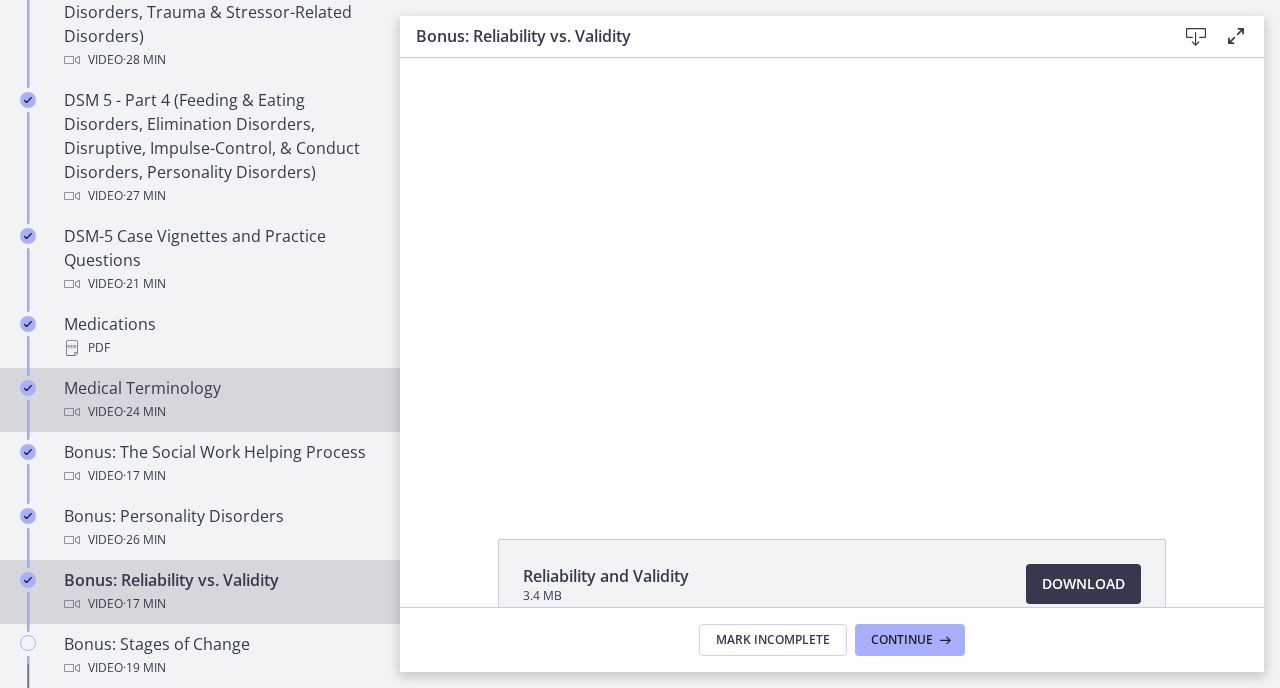 scroll, scrollTop: 1243, scrollLeft: 0, axis: vertical 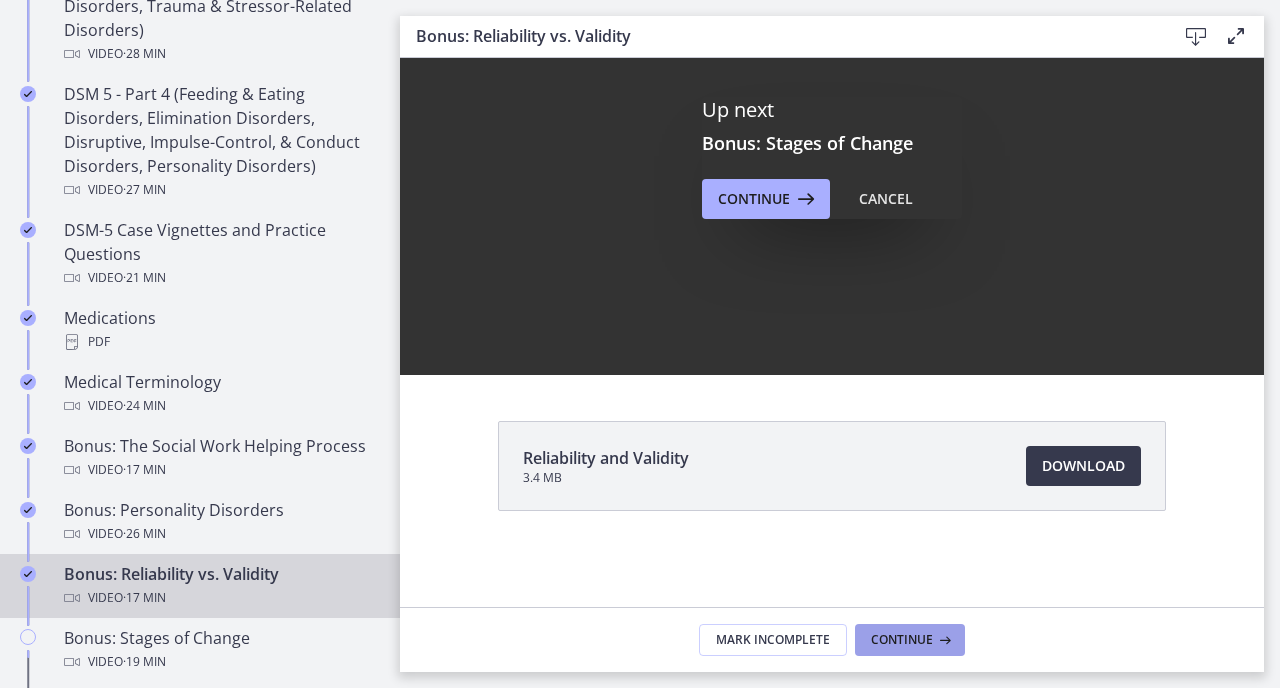 click at bounding box center [943, 640] 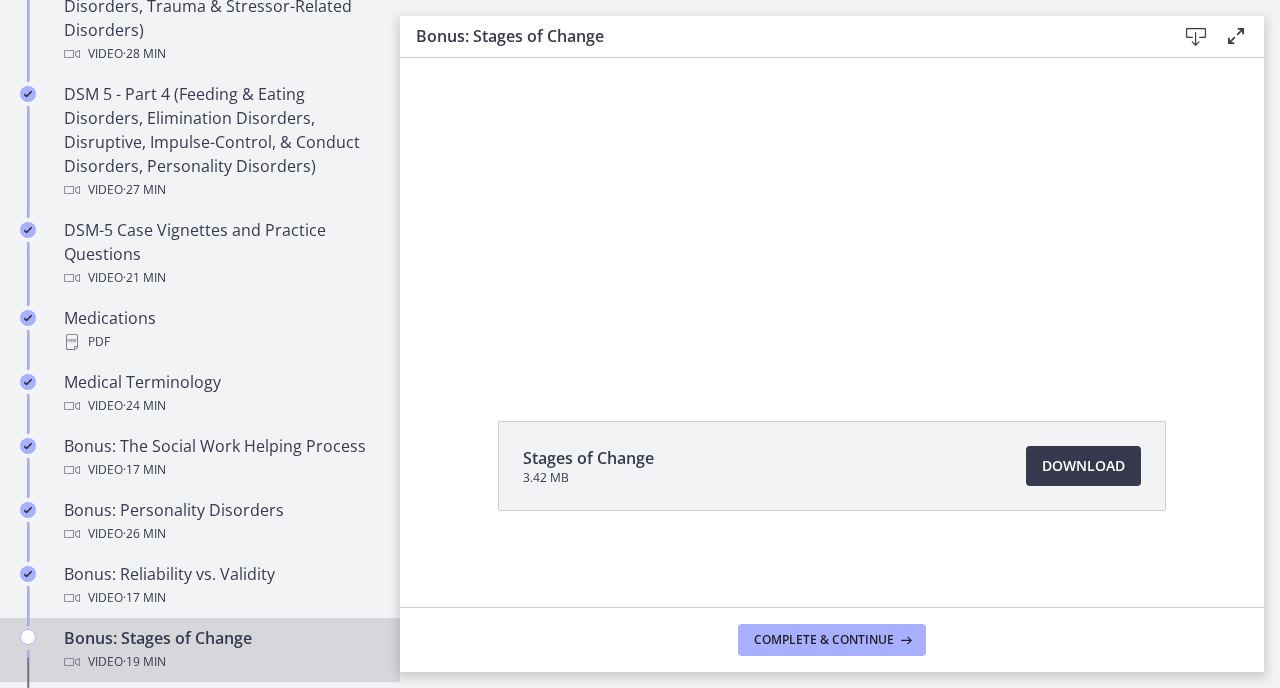 scroll, scrollTop: 0, scrollLeft: 0, axis: both 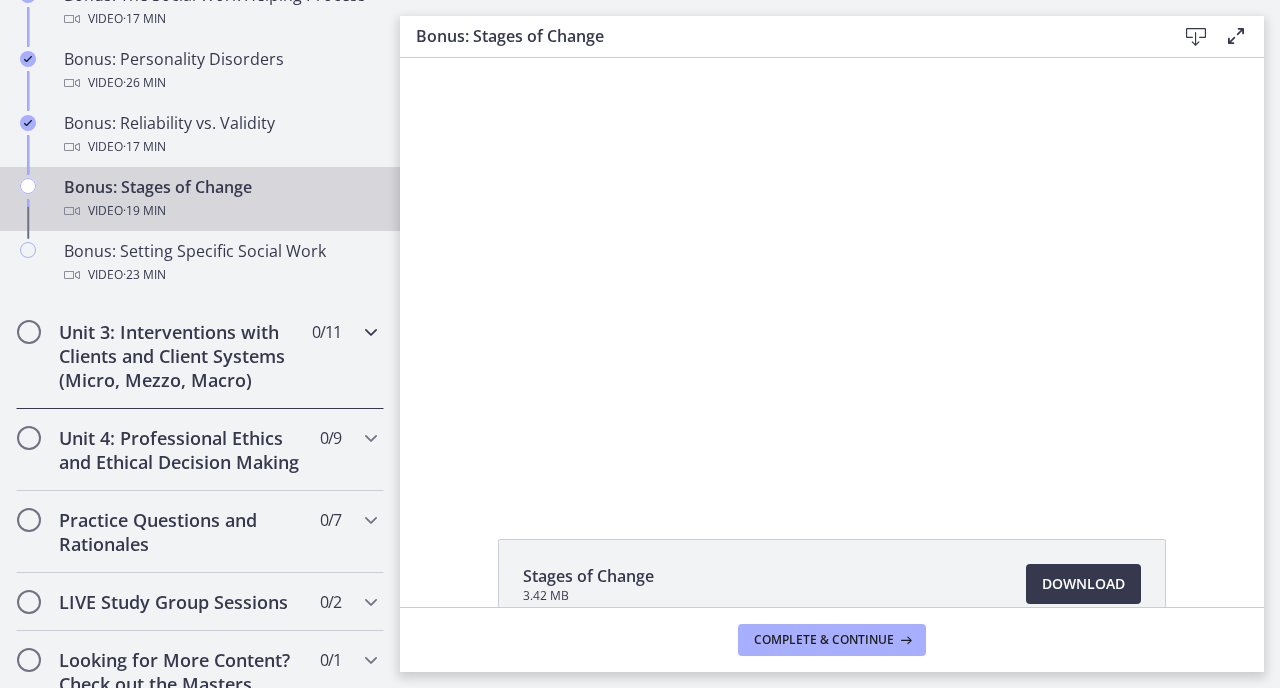 click on "Unit 3: Interventions with Clients and Client Systems (Micro, Mezzo, Macro)" at bounding box center (181, 356) 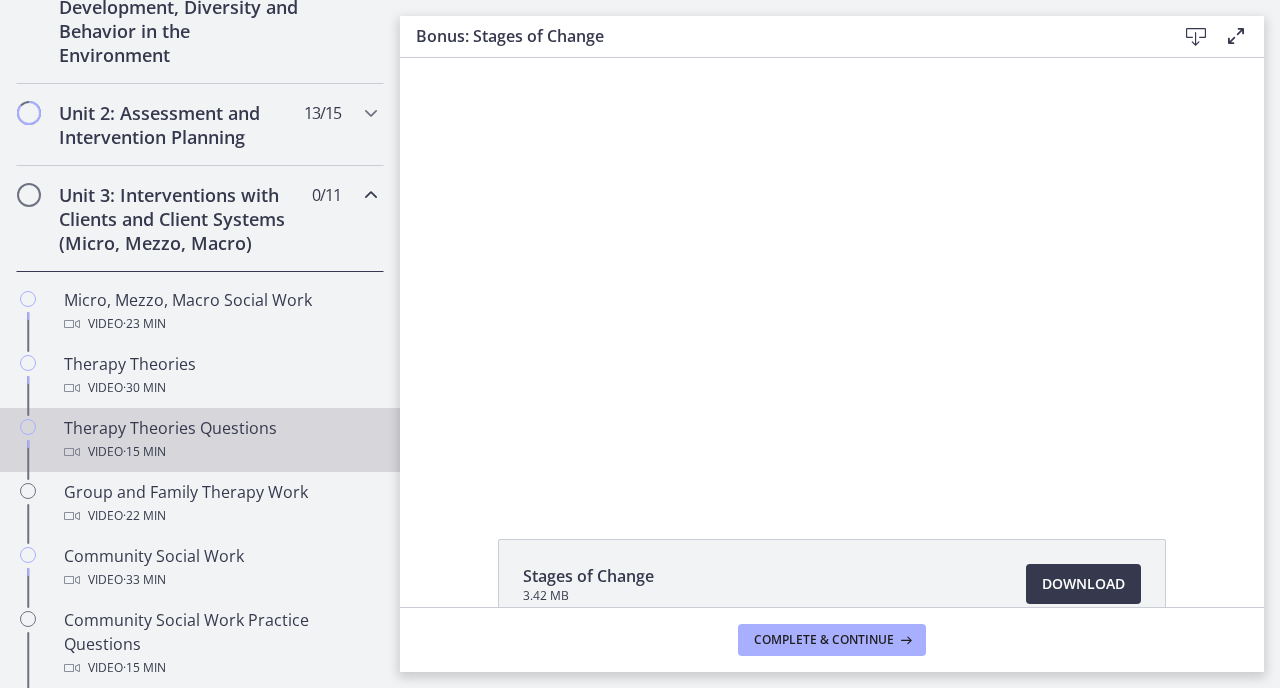 scroll, scrollTop: 611, scrollLeft: 0, axis: vertical 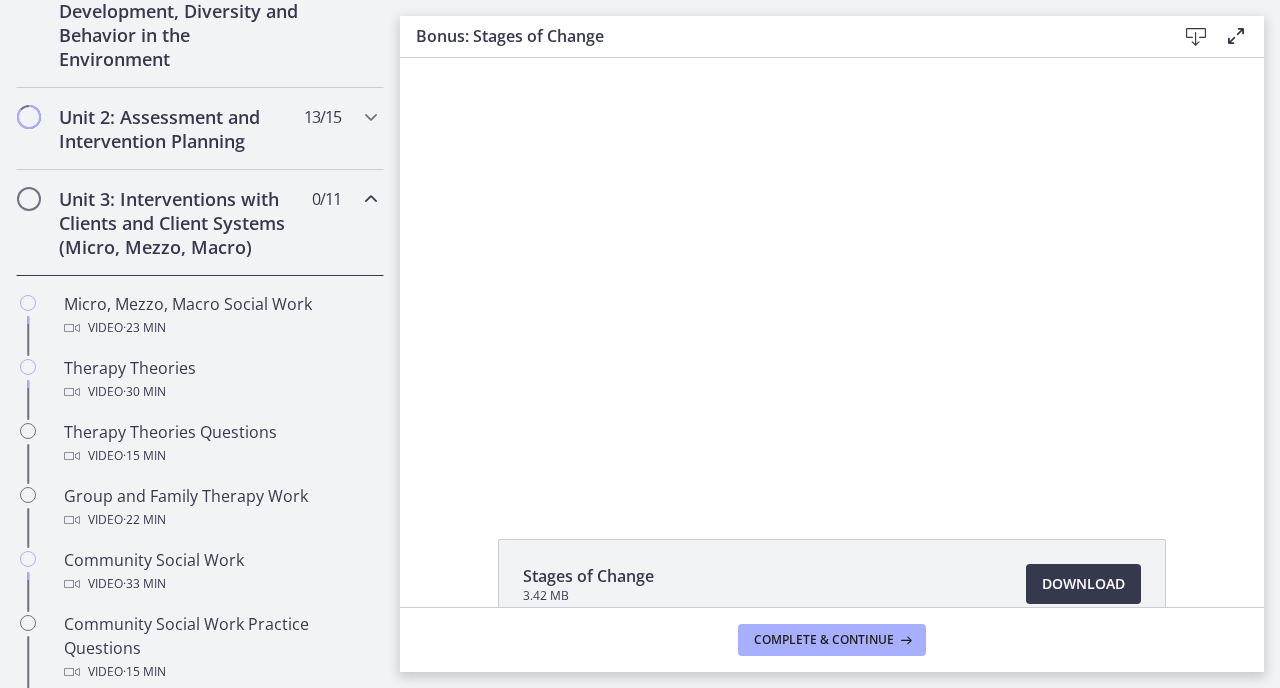 click on "Unit 3: Interventions with Clients and Client Systems (Micro, Mezzo, Macro)" at bounding box center [181, 223] 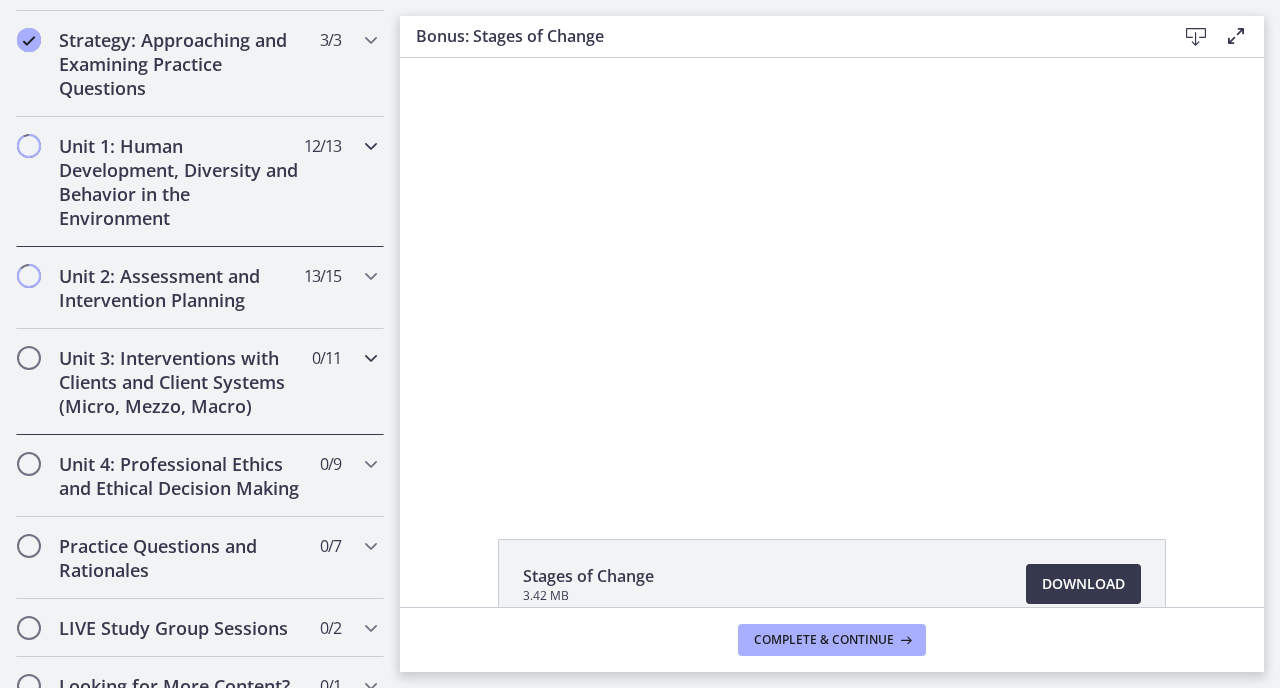 scroll, scrollTop: 444, scrollLeft: 0, axis: vertical 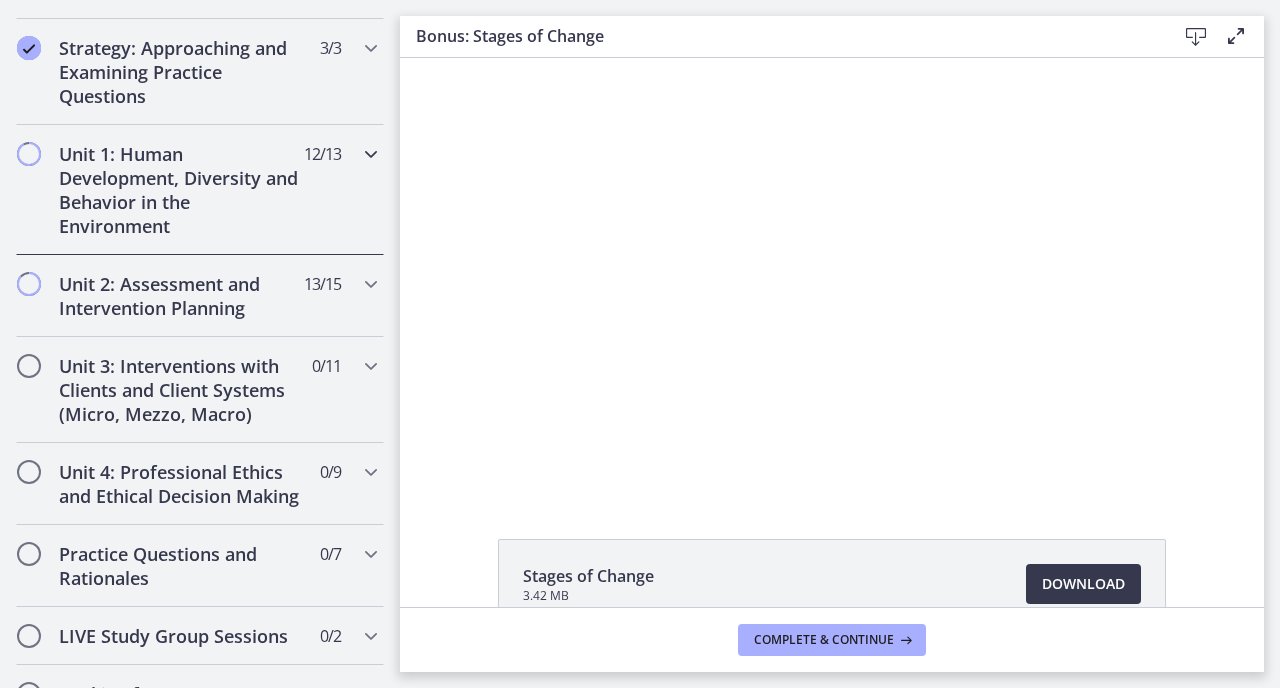 click on "Unit 1: Human Development, Diversity and Behavior in the Environment" at bounding box center [181, 190] 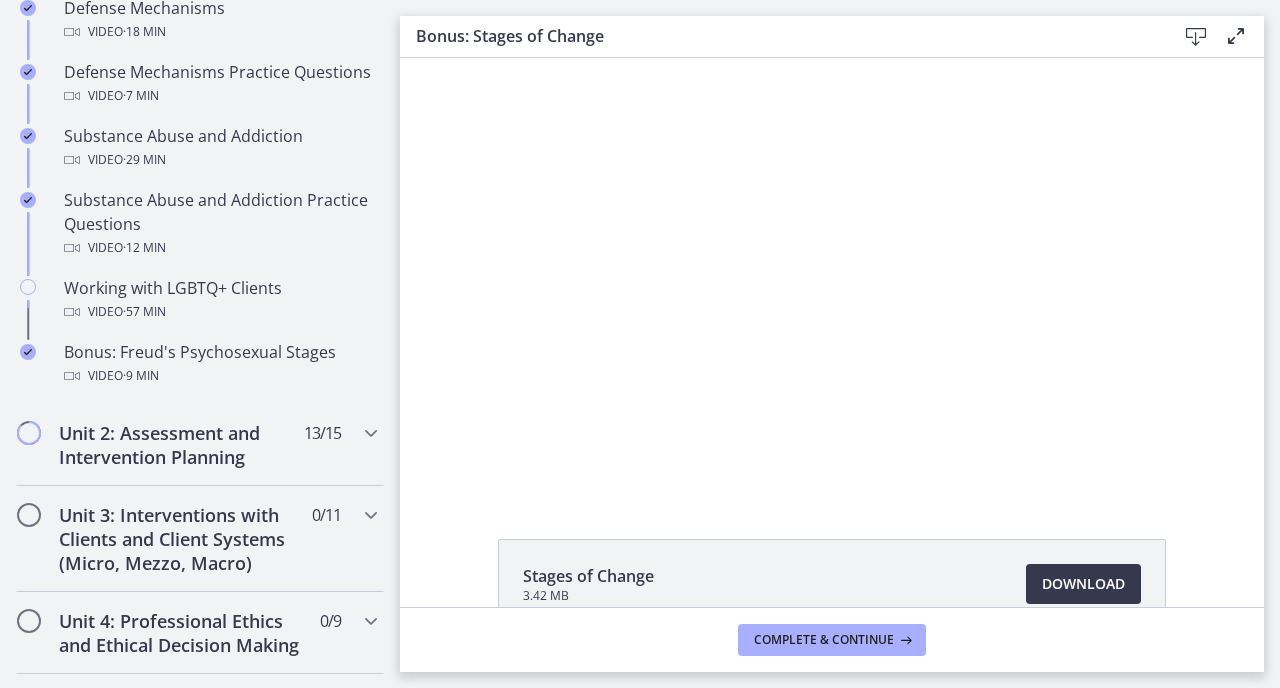scroll, scrollTop: 1230, scrollLeft: 0, axis: vertical 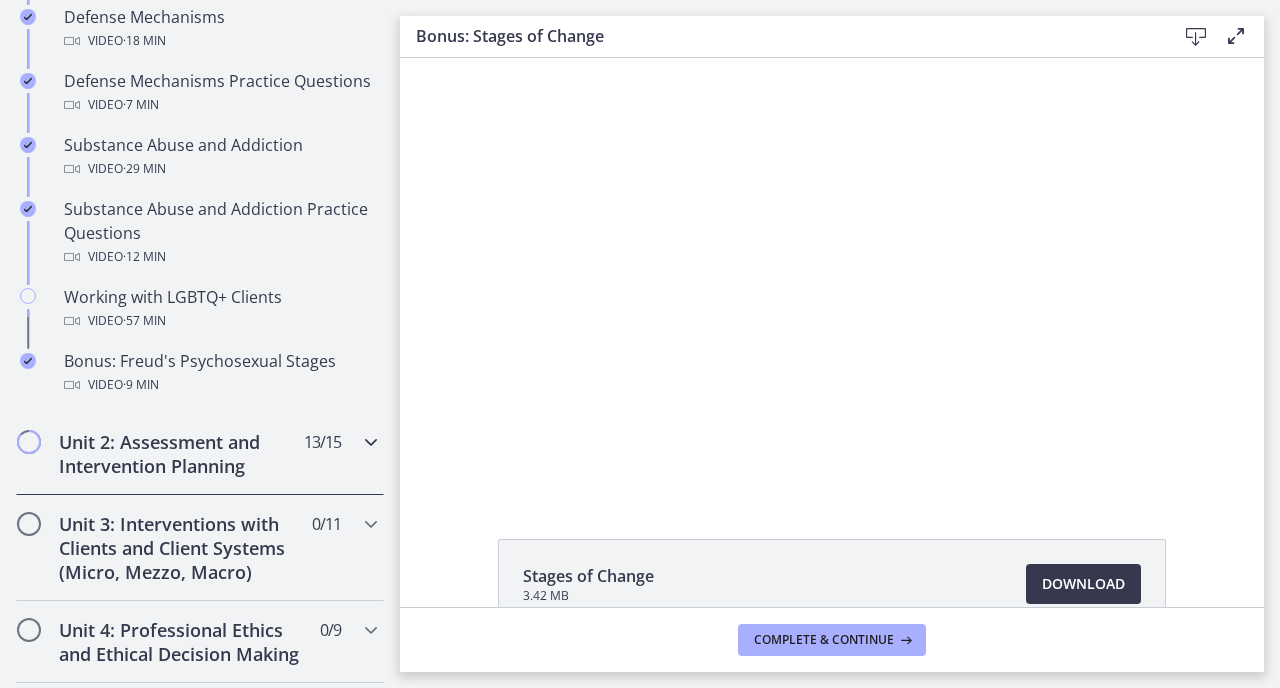 click on "Unit 2: Assessment and Intervention Planning" at bounding box center [181, 454] 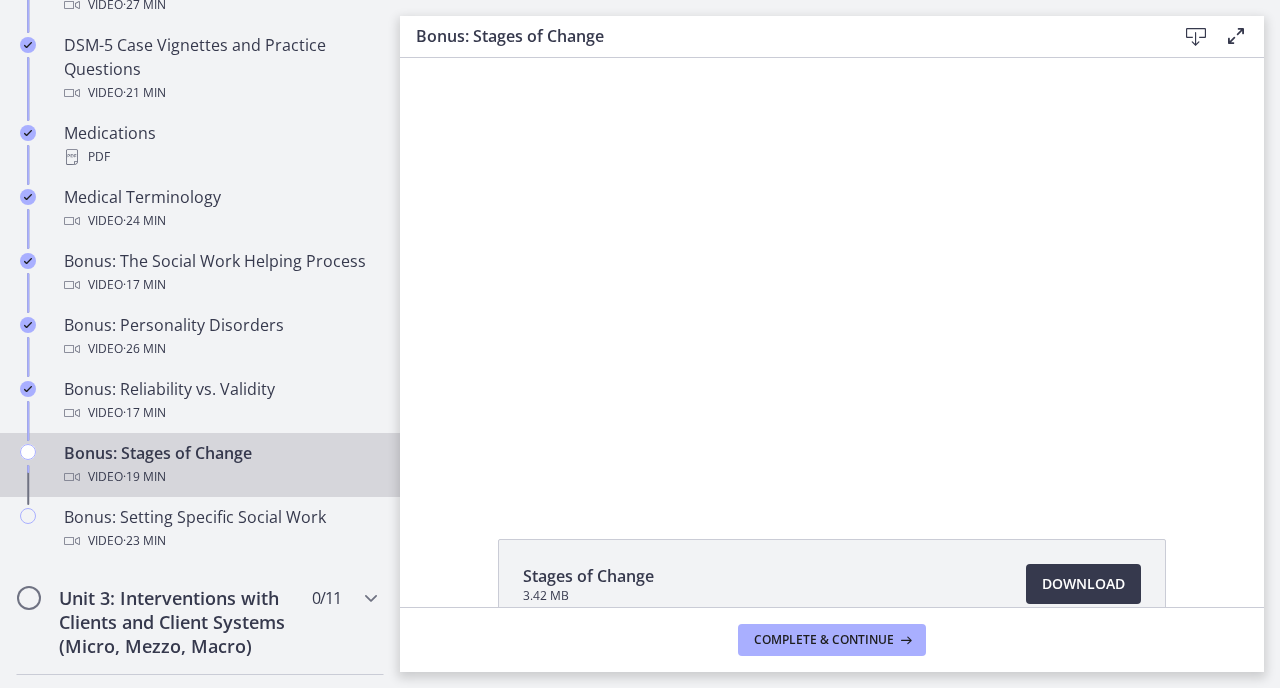 scroll, scrollTop: 1439, scrollLeft: 0, axis: vertical 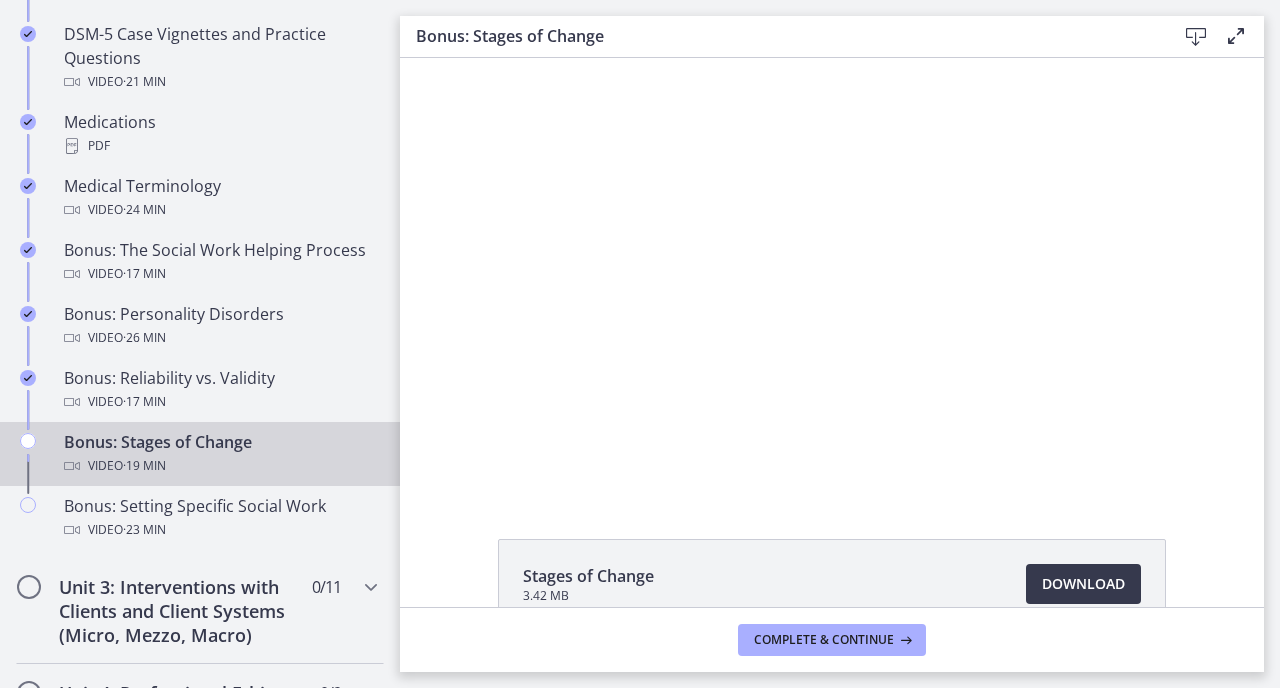 click on "Bonus: Stages of Change
Video
·  19 min" at bounding box center (220, 454) 